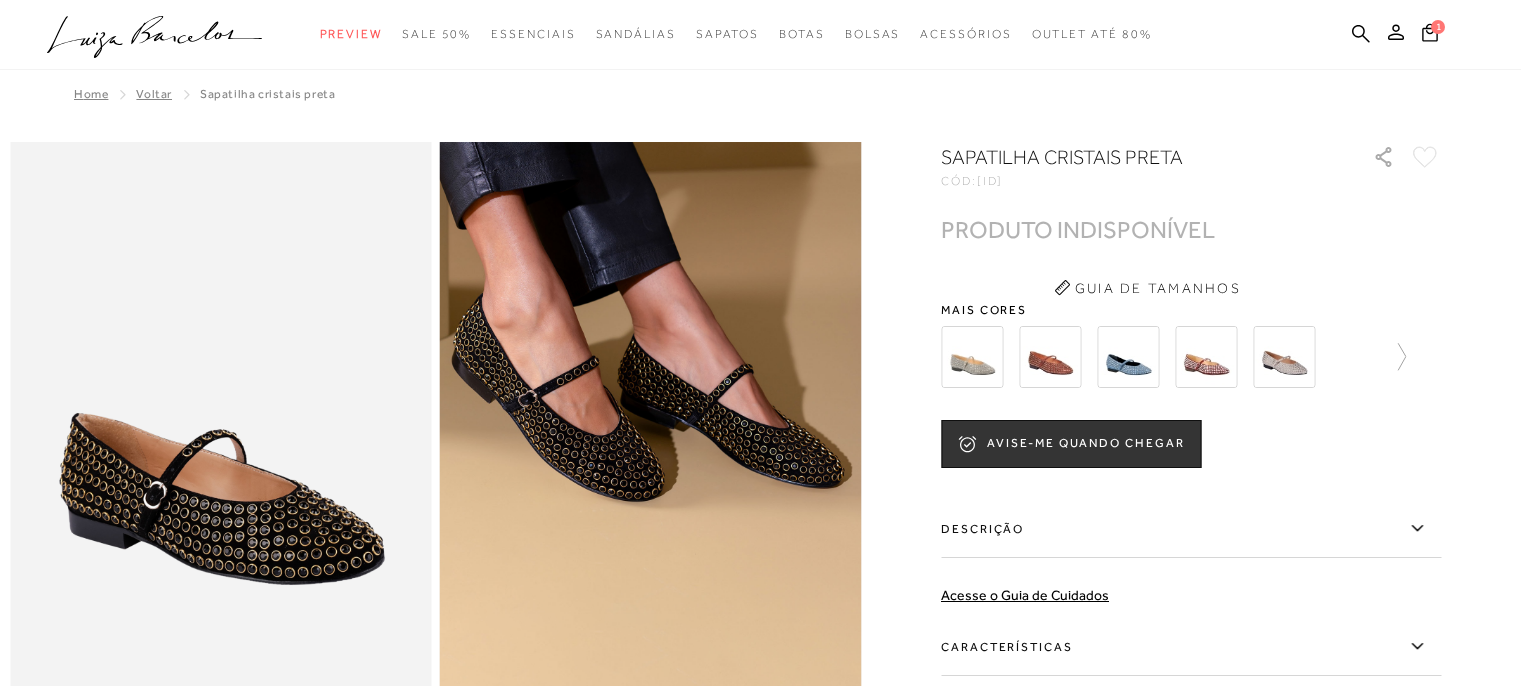 scroll, scrollTop: 0, scrollLeft: 0, axis: both 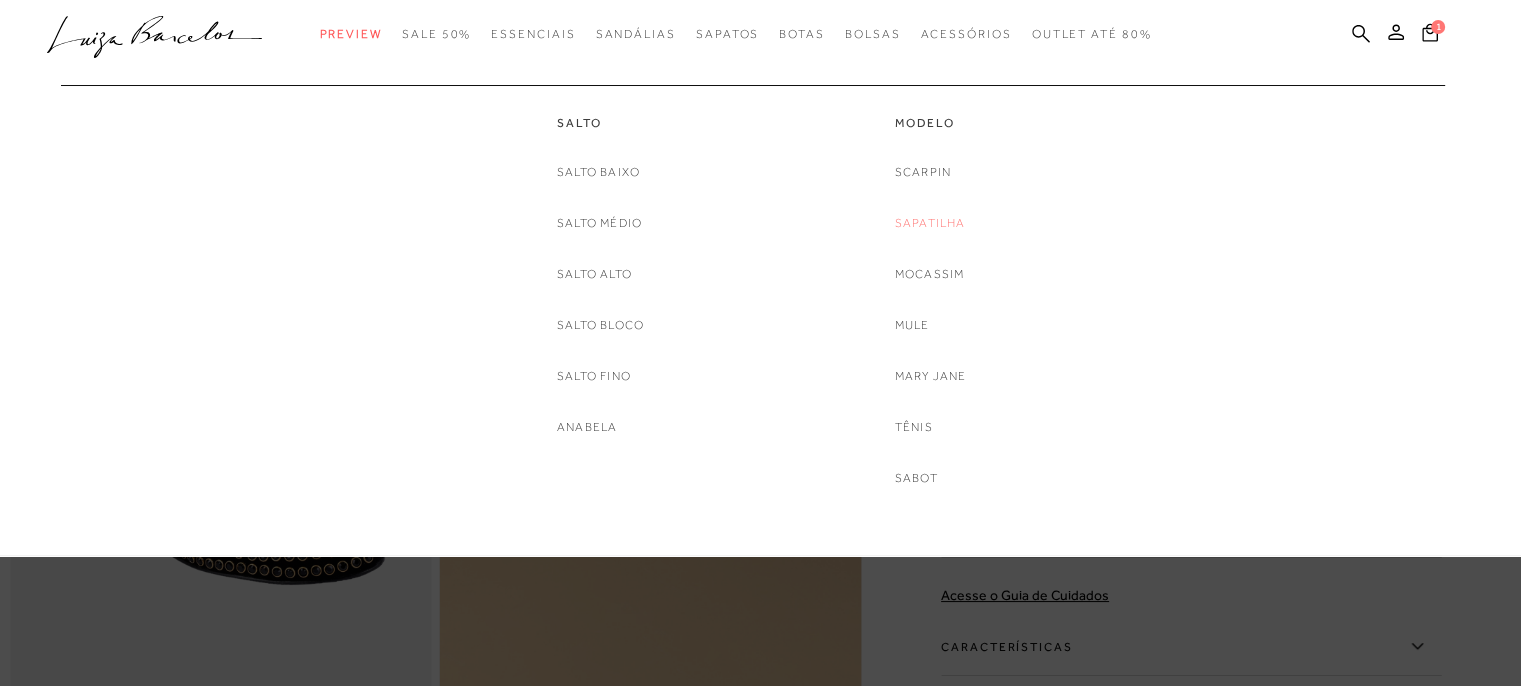 click on "Sapatilha" at bounding box center (930, 223) 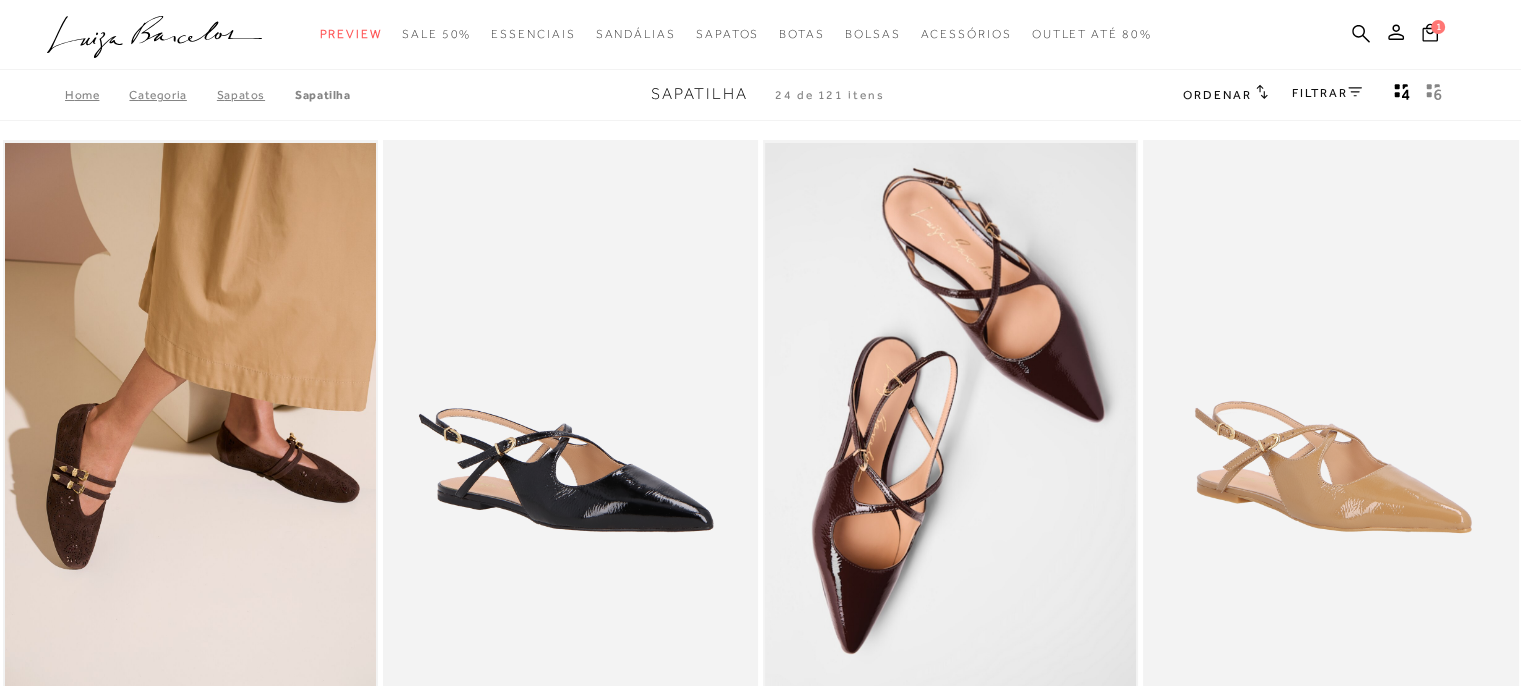 type 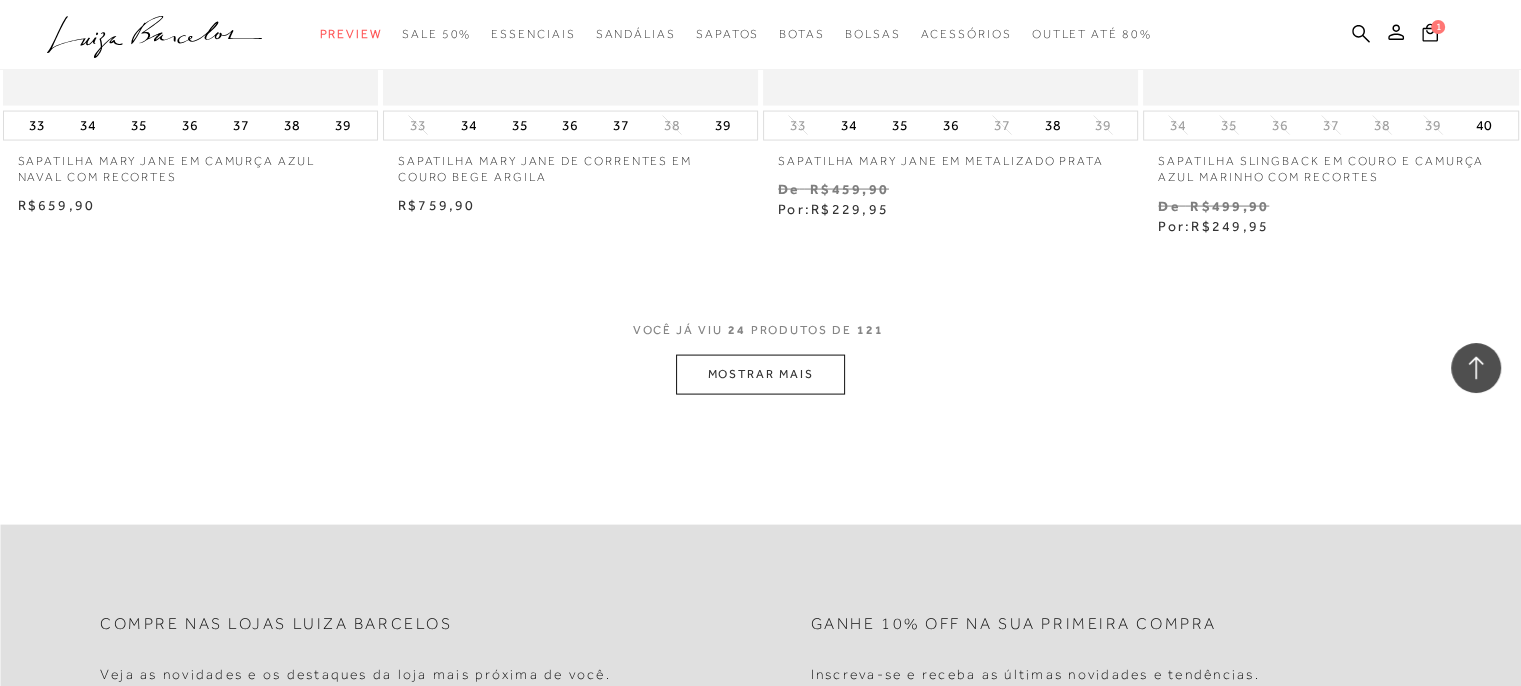 scroll, scrollTop: 4160, scrollLeft: 0, axis: vertical 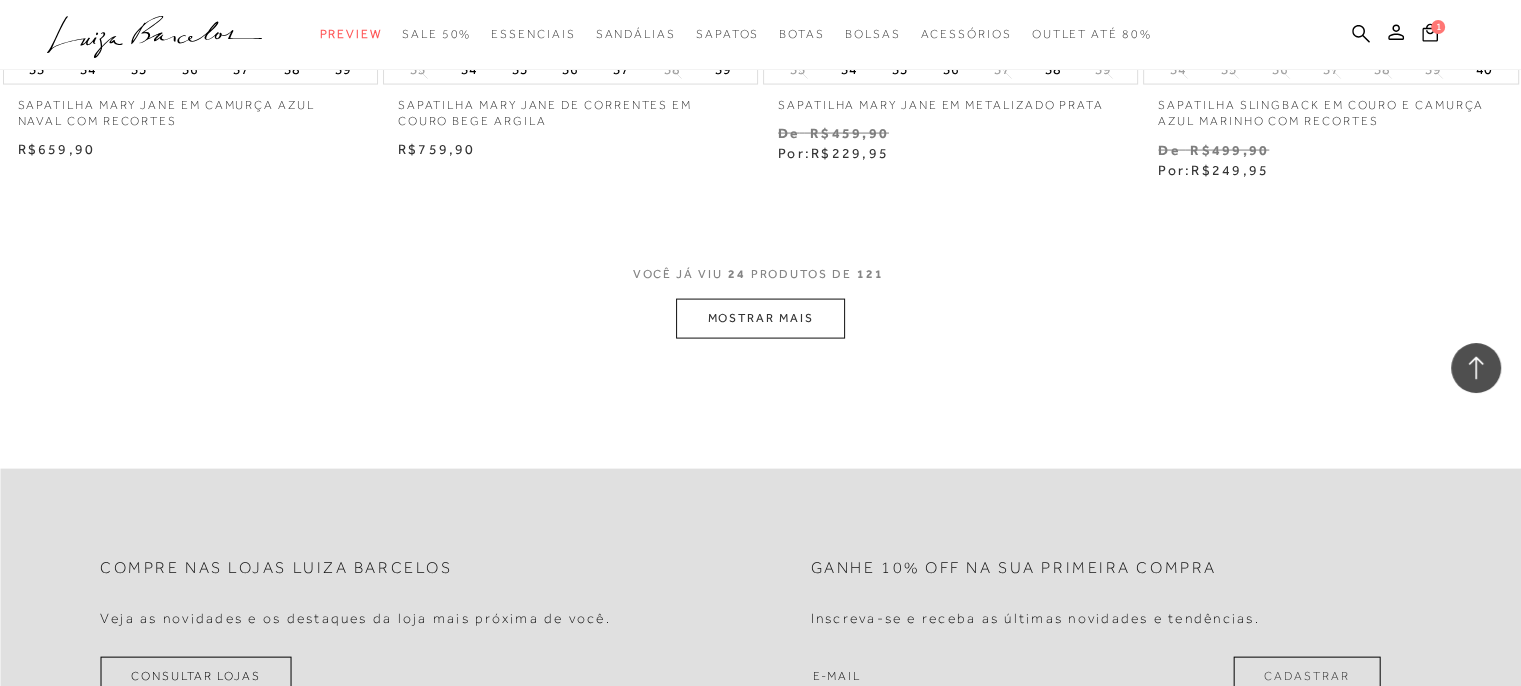 click on "MOSTRAR MAIS" at bounding box center (760, 318) 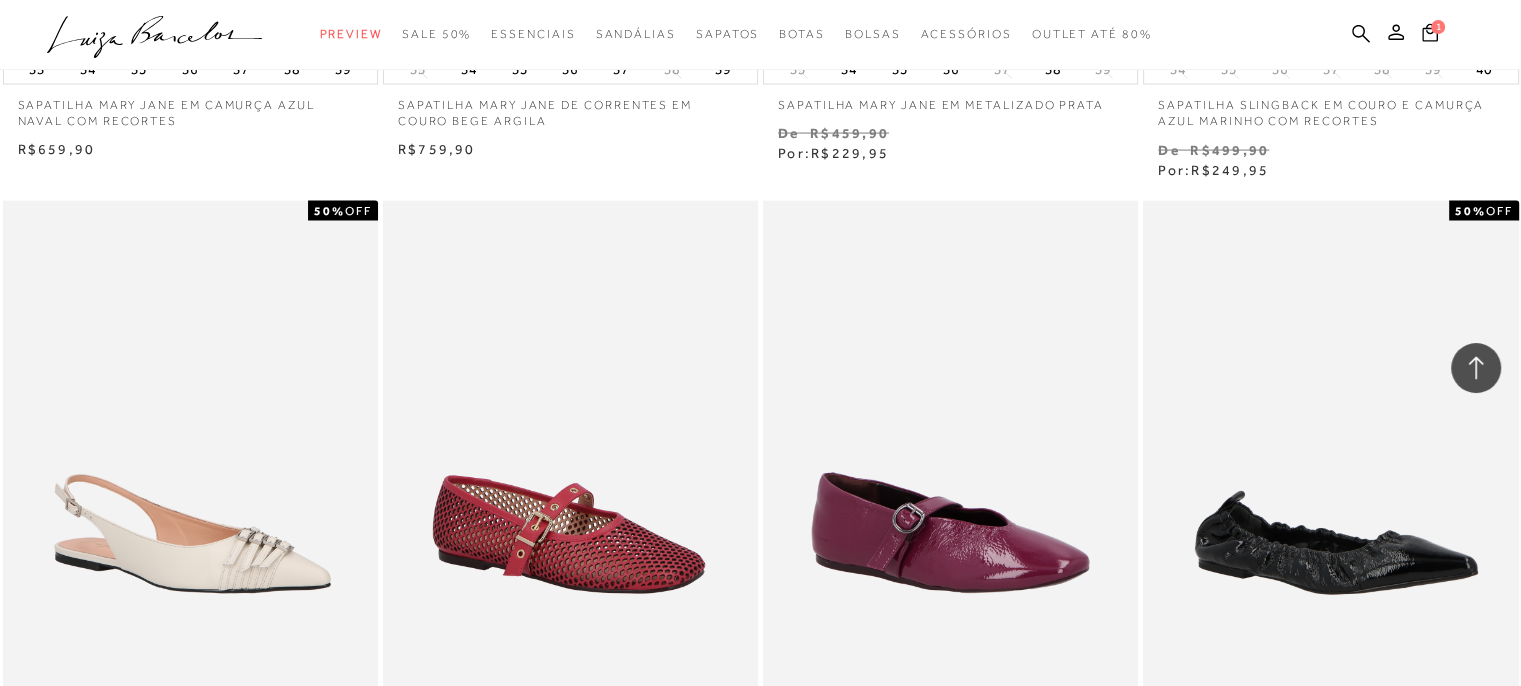 type 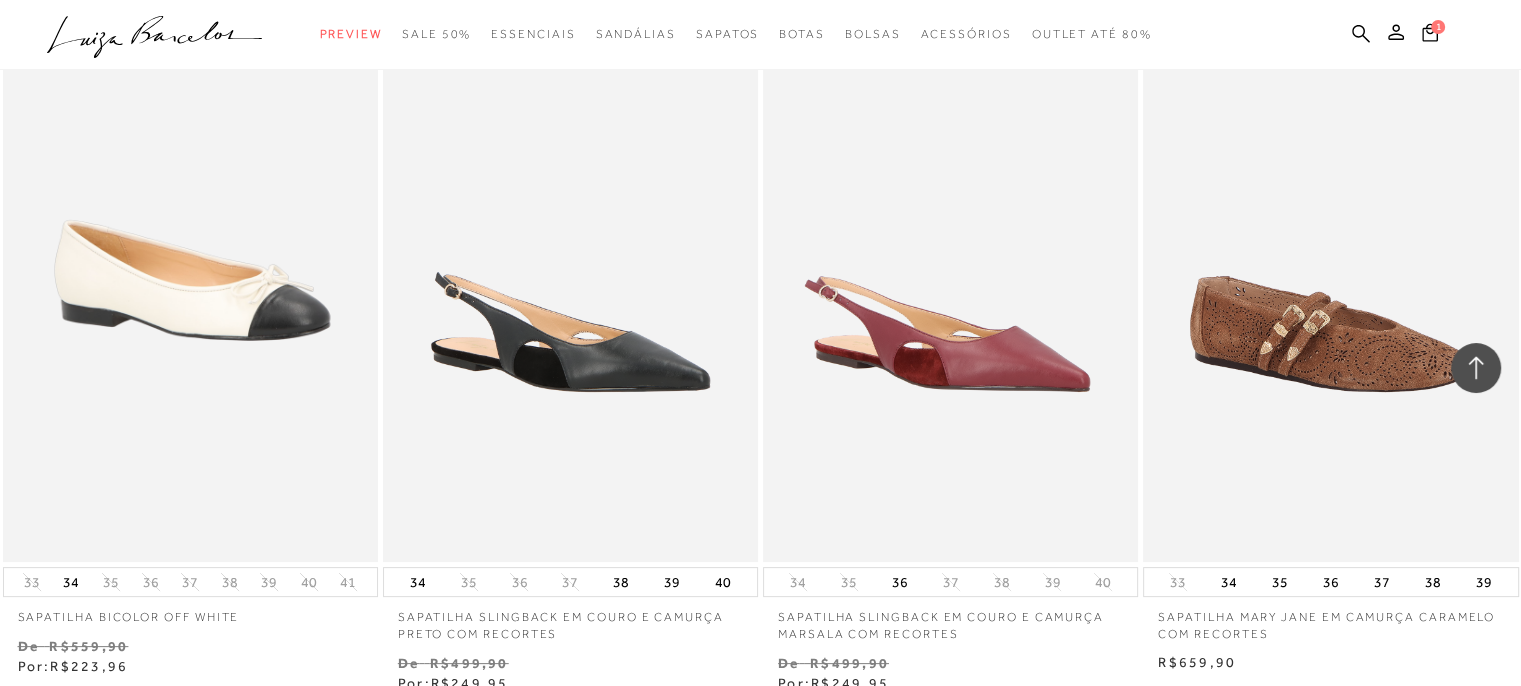 scroll, scrollTop: 8160, scrollLeft: 0, axis: vertical 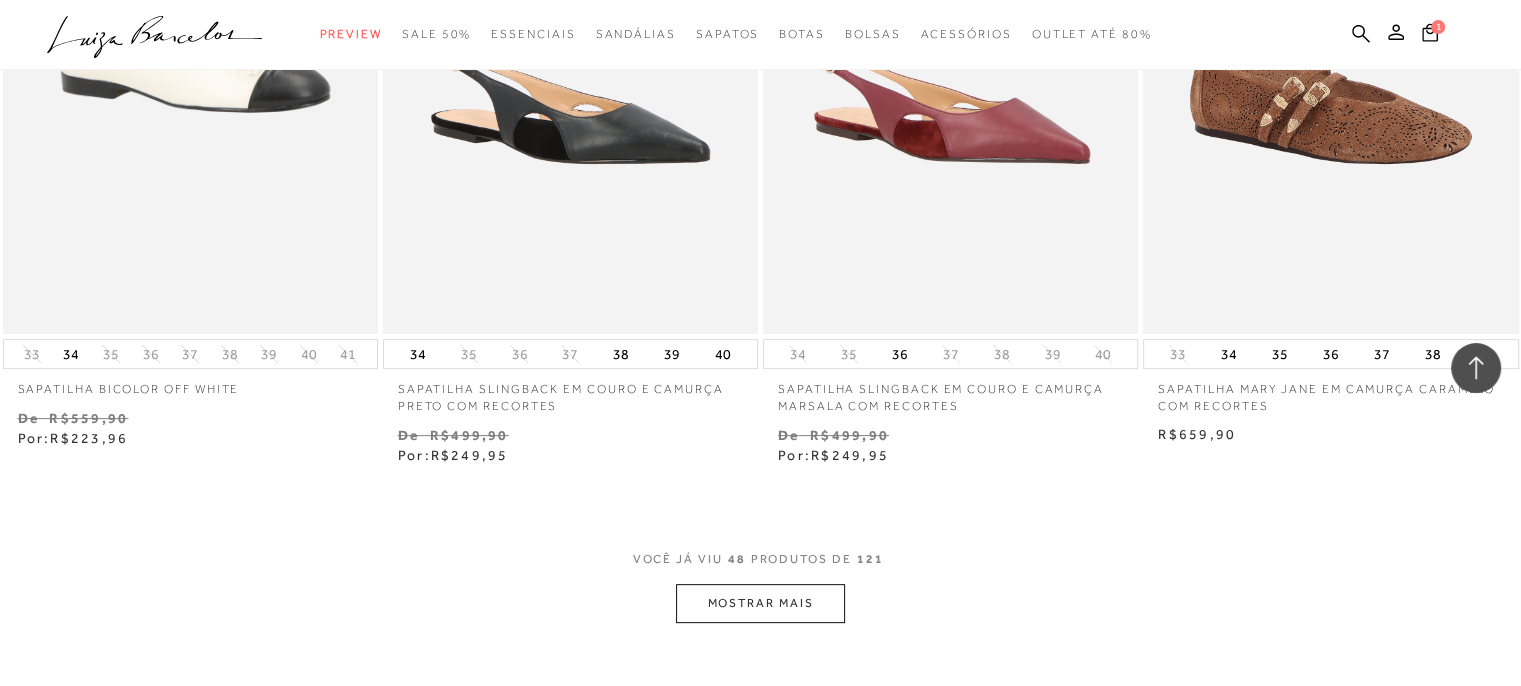 click on "MOSTRAR MAIS" at bounding box center [760, 603] 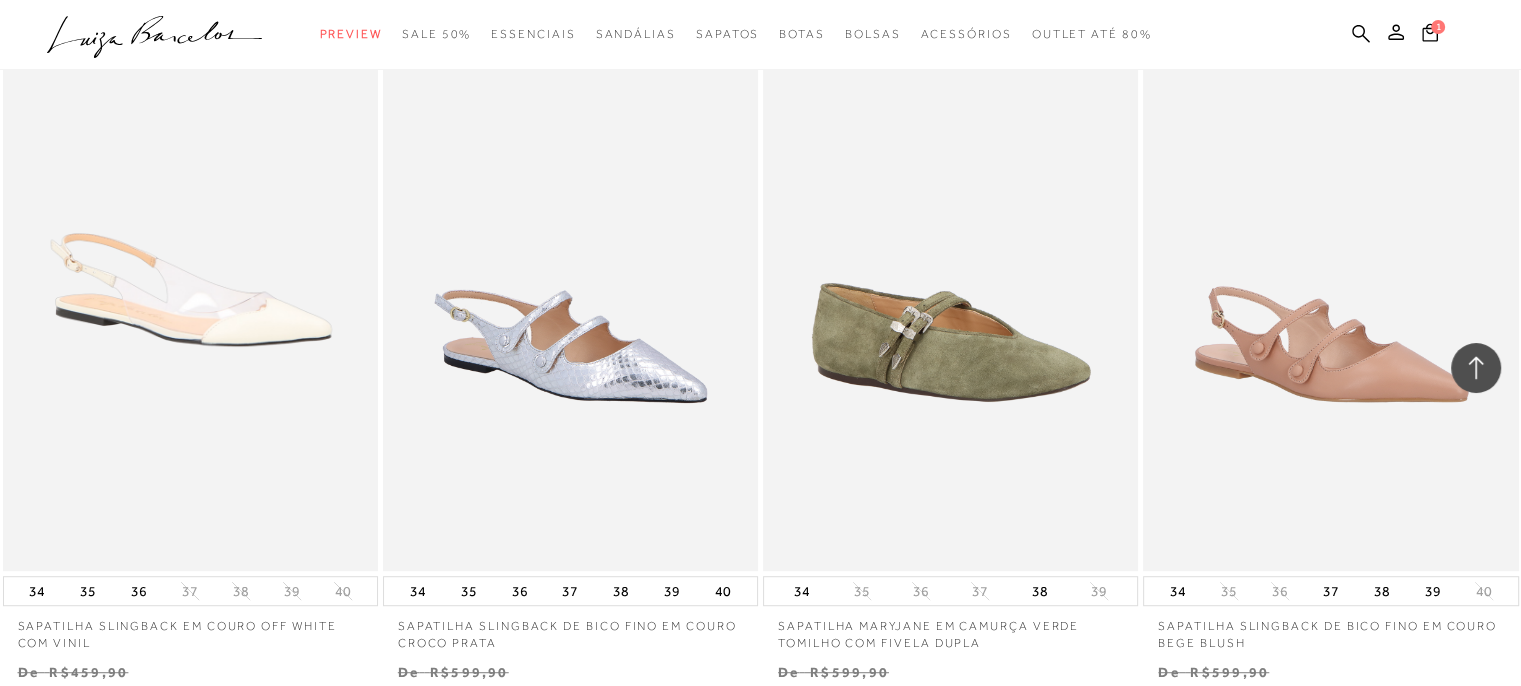 scroll, scrollTop: 8640, scrollLeft: 0, axis: vertical 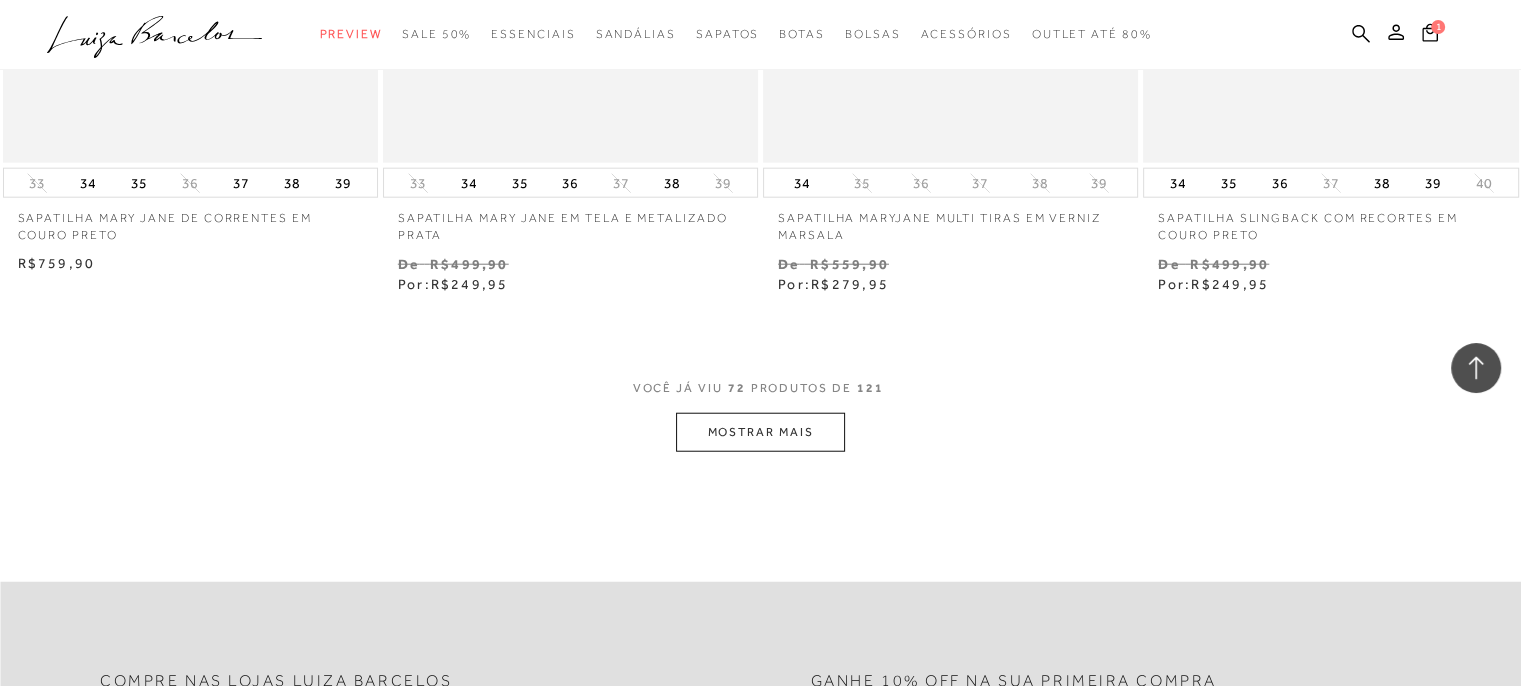 click on "MOSTRAR MAIS" at bounding box center (760, 432) 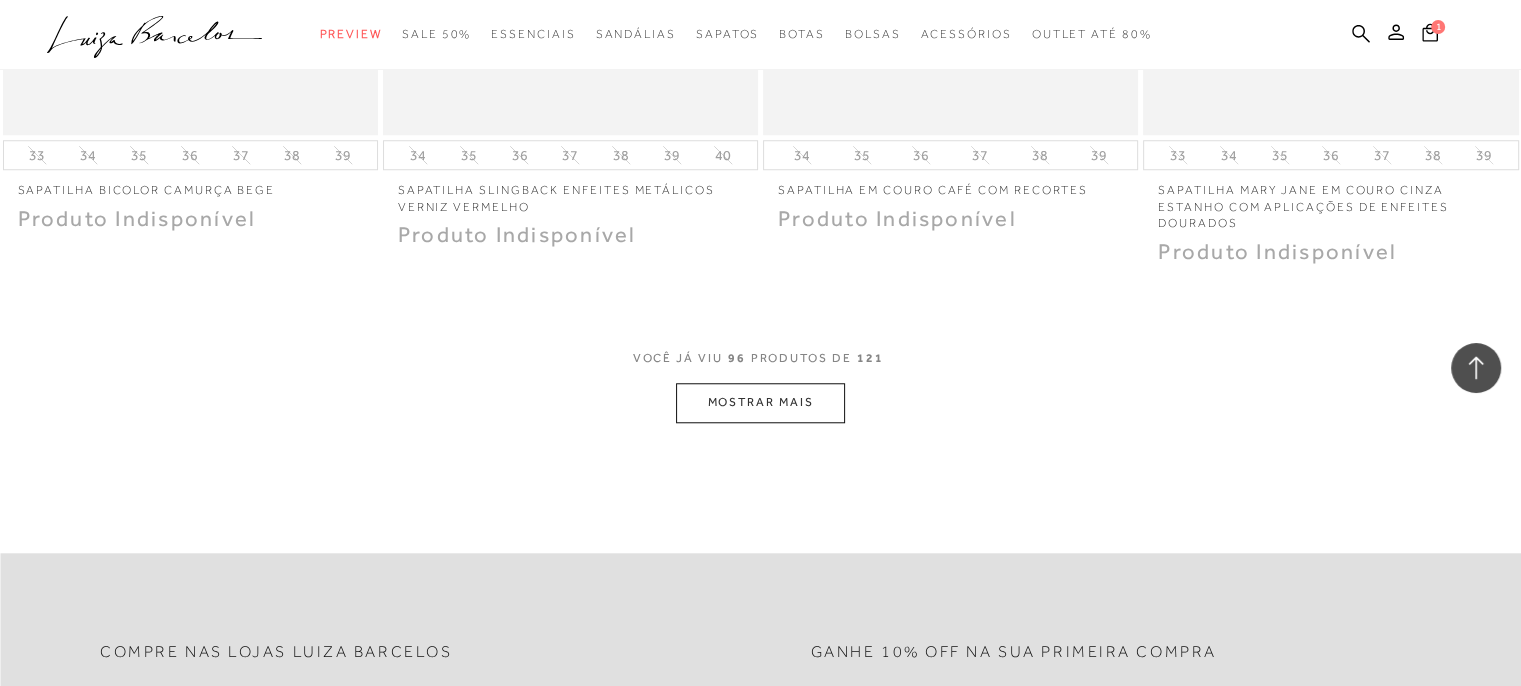 scroll, scrollTop: 16935, scrollLeft: 0, axis: vertical 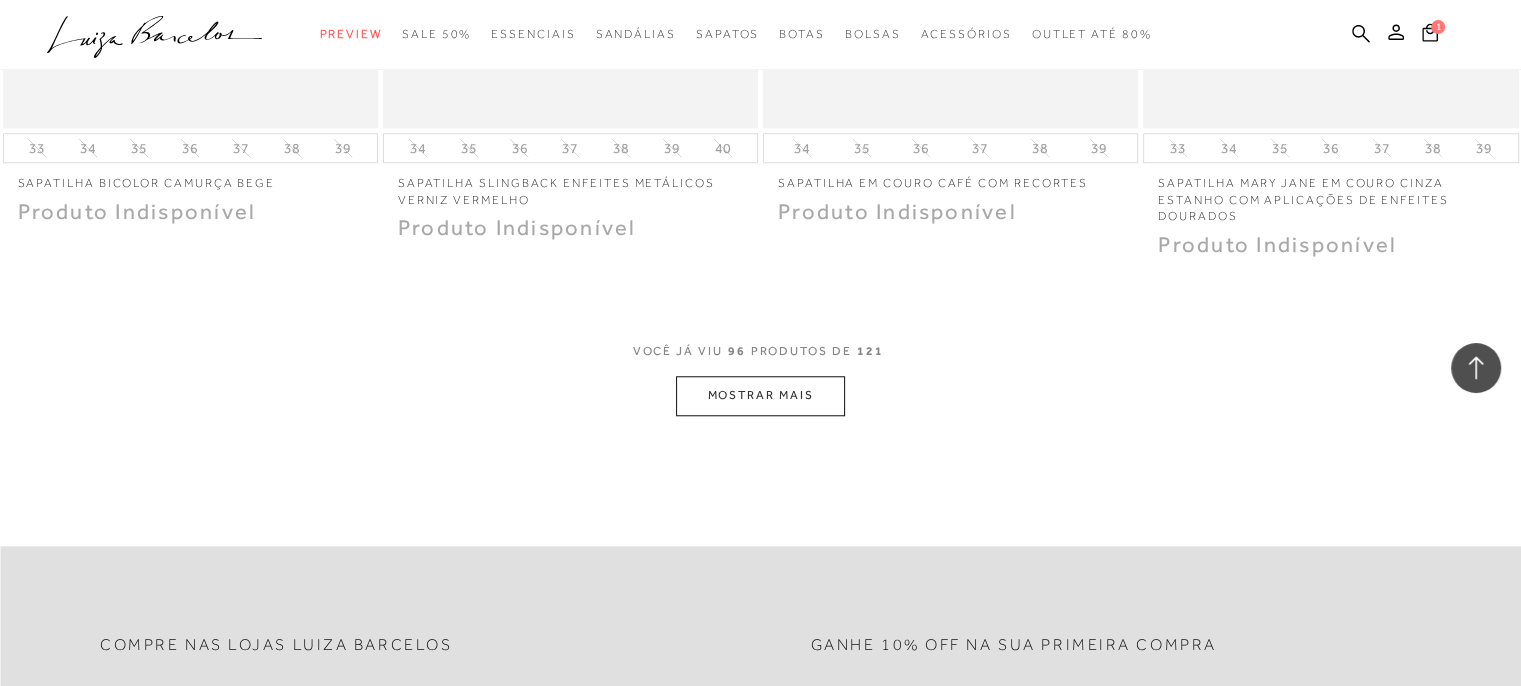 click on "MOSTRAR MAIS" at bounding box center [760, 395] 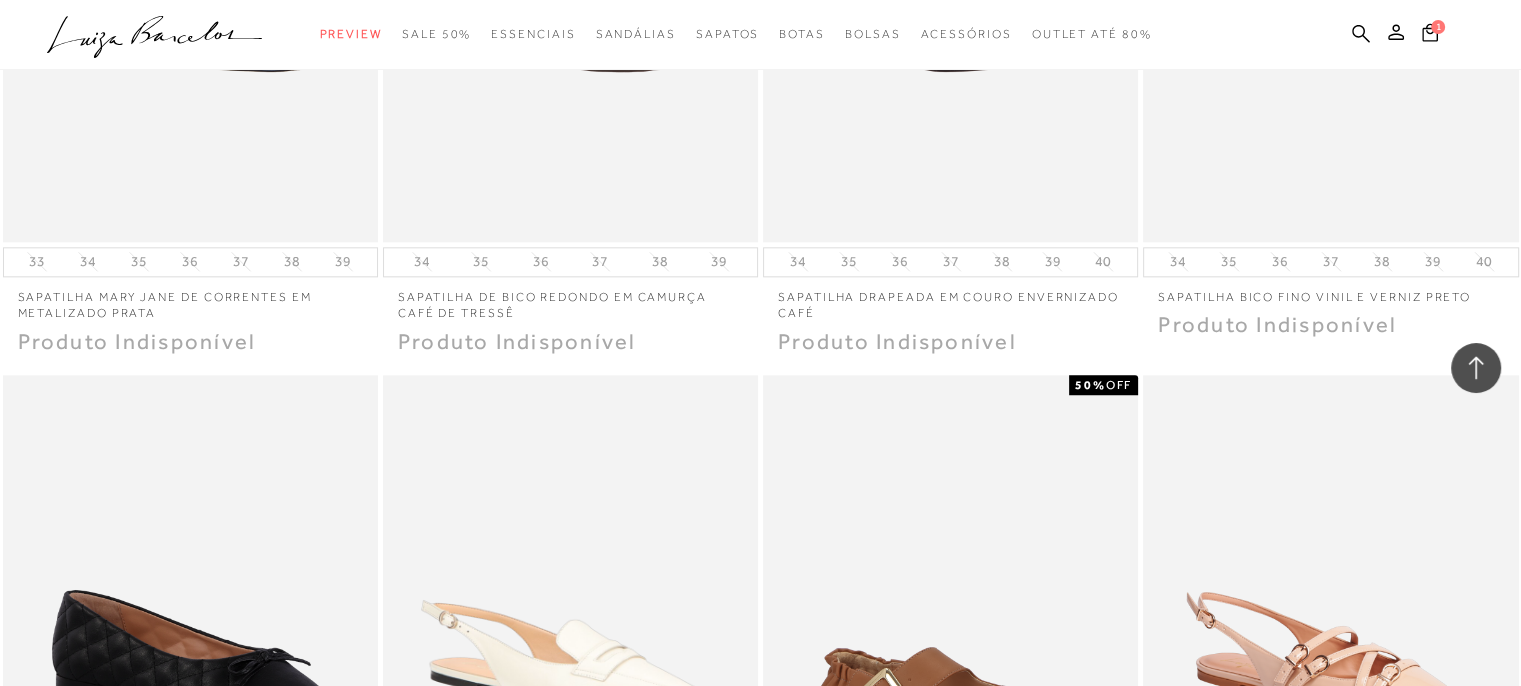 scroll, scrollTop: 17615, scrollLeft: 0, axis: vertical 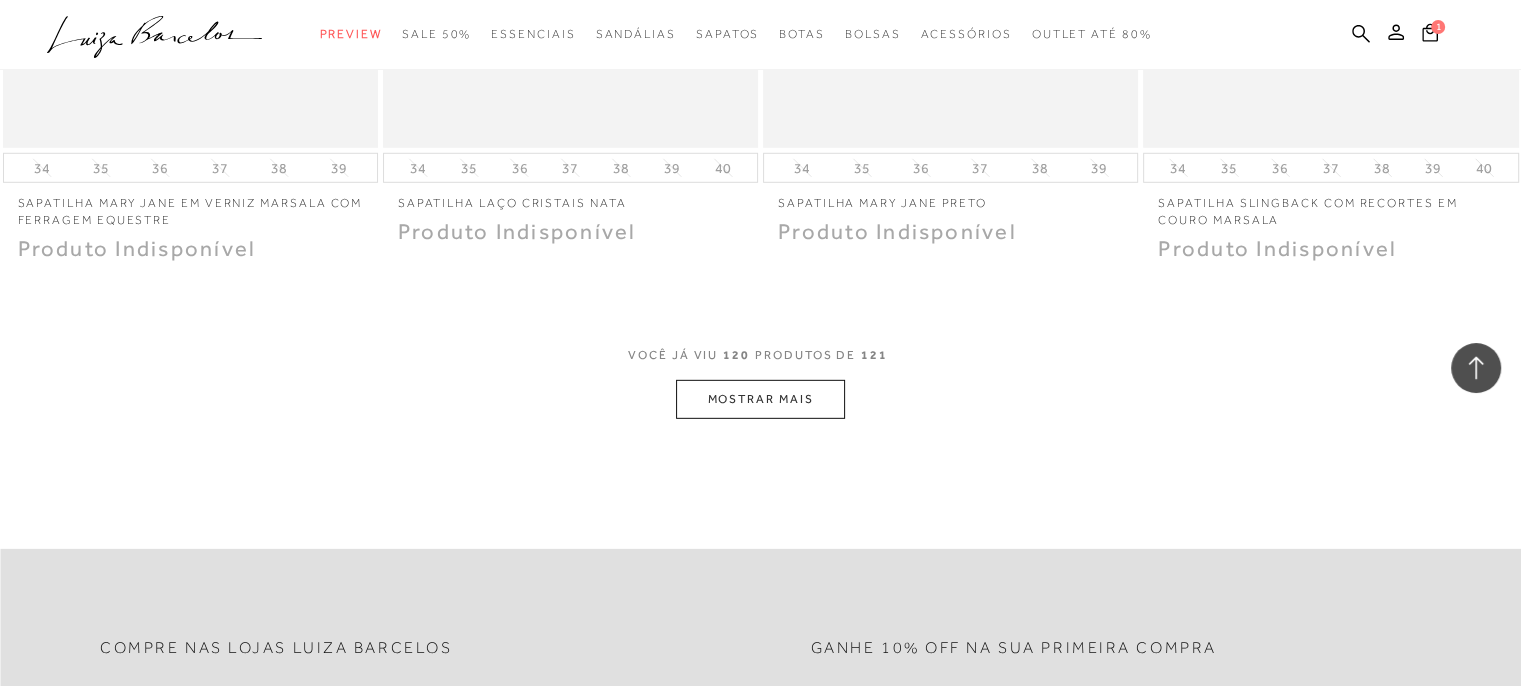 click on "MOSTRAR MAIS" at bounding box center (760, 399) 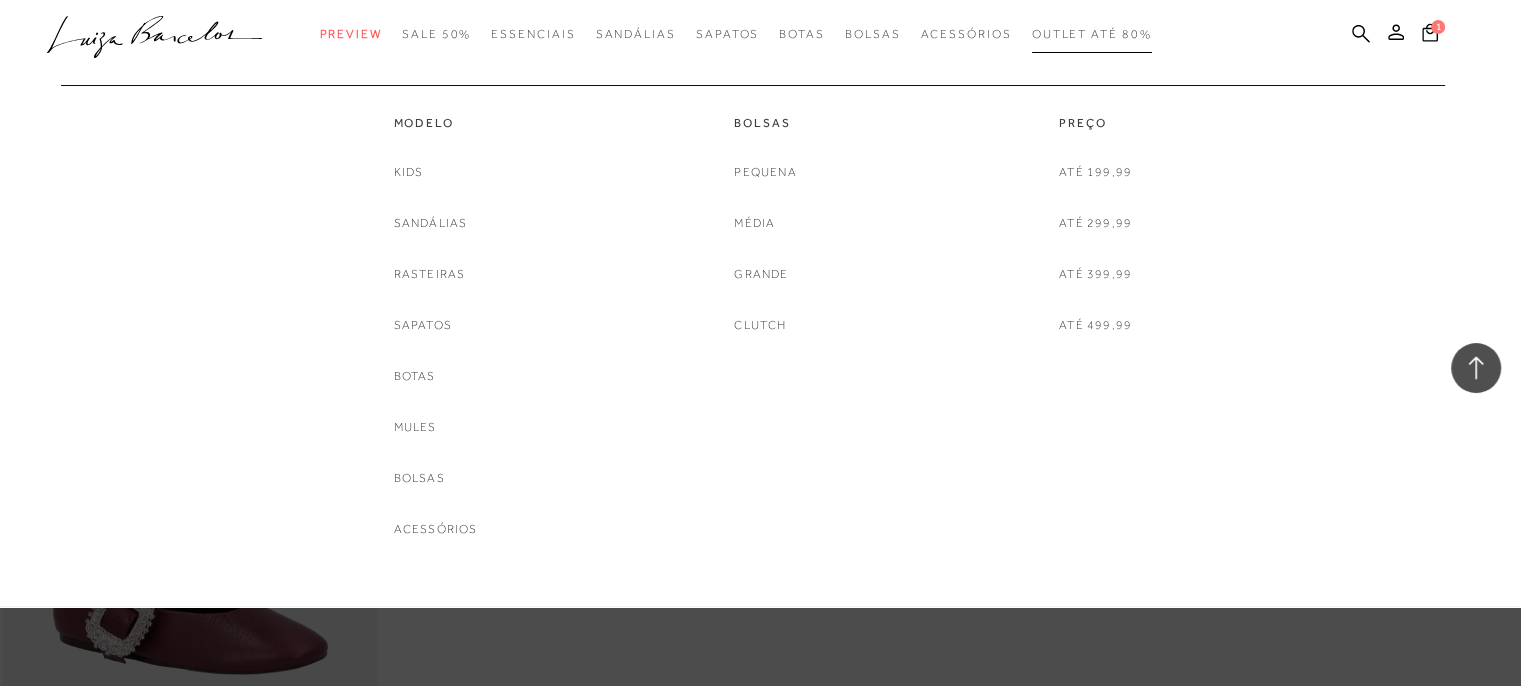 click on "Outlet até 80%" at bounding box center (1092, 34) 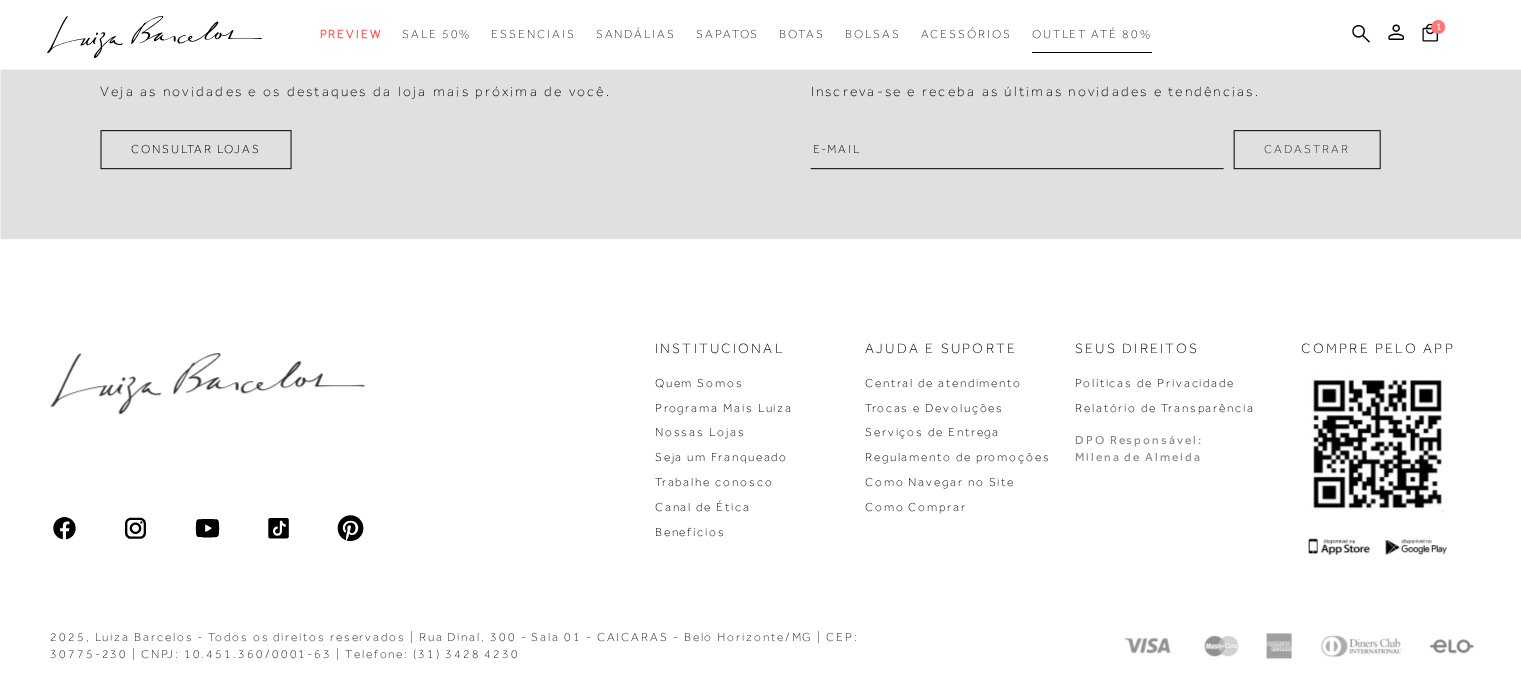 scroll, scrollTop: 0, scrollLeft: 0, axis: both 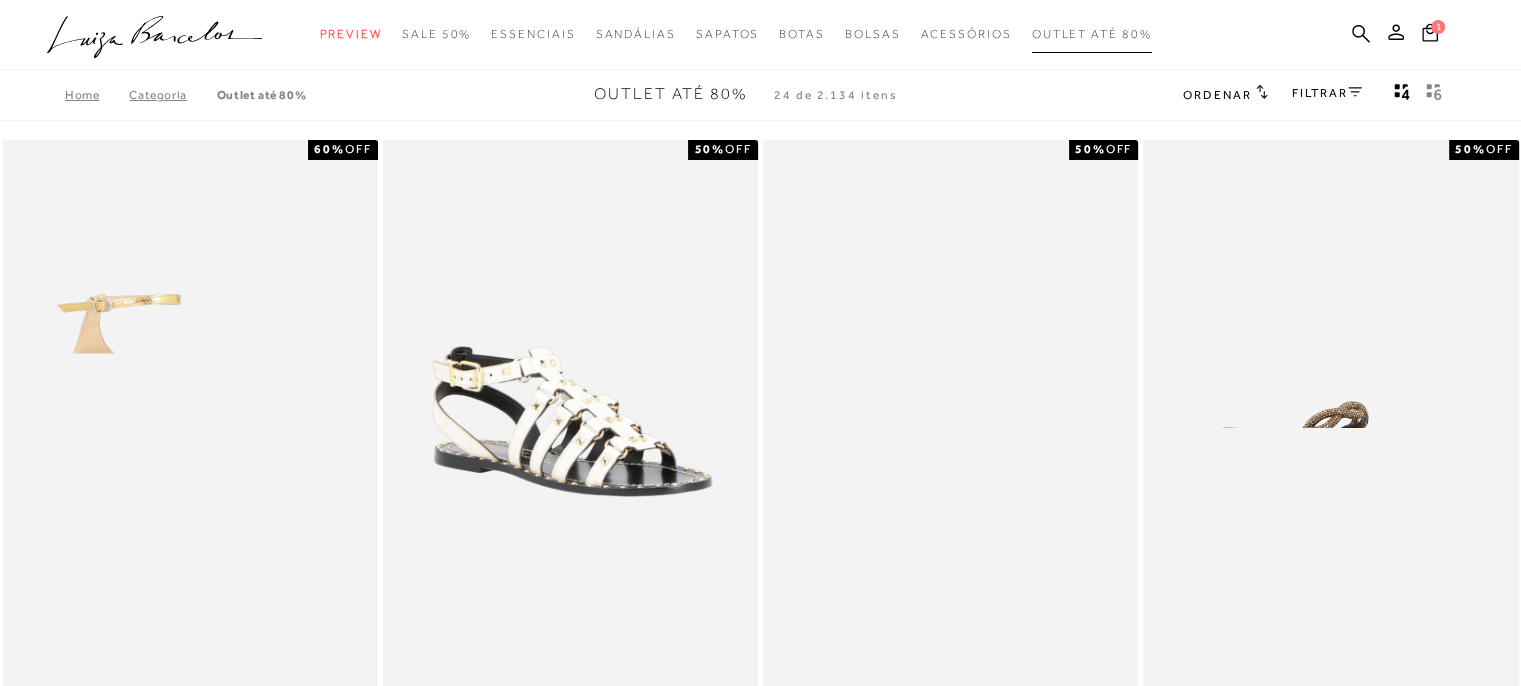type 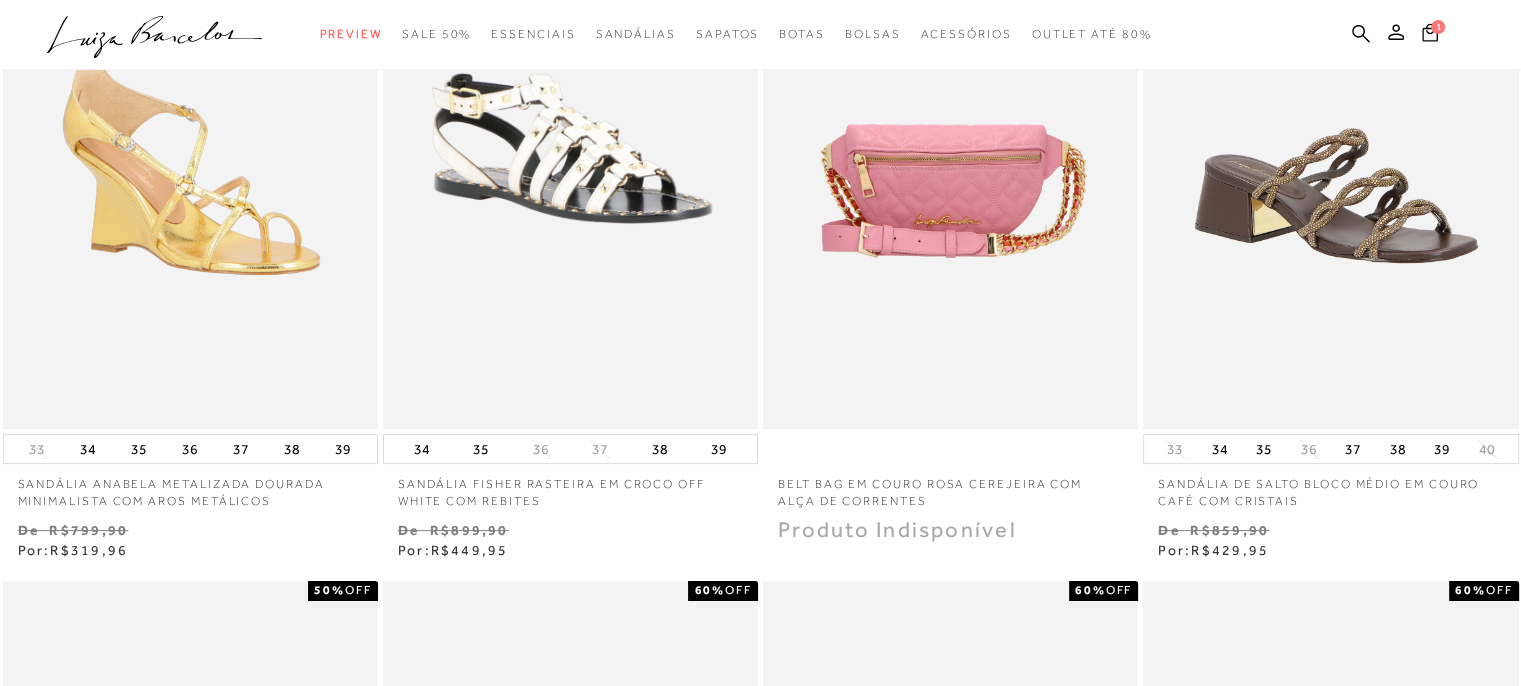 scroll, scrollTop: 293, scrollLeft: 0, axis: vertical 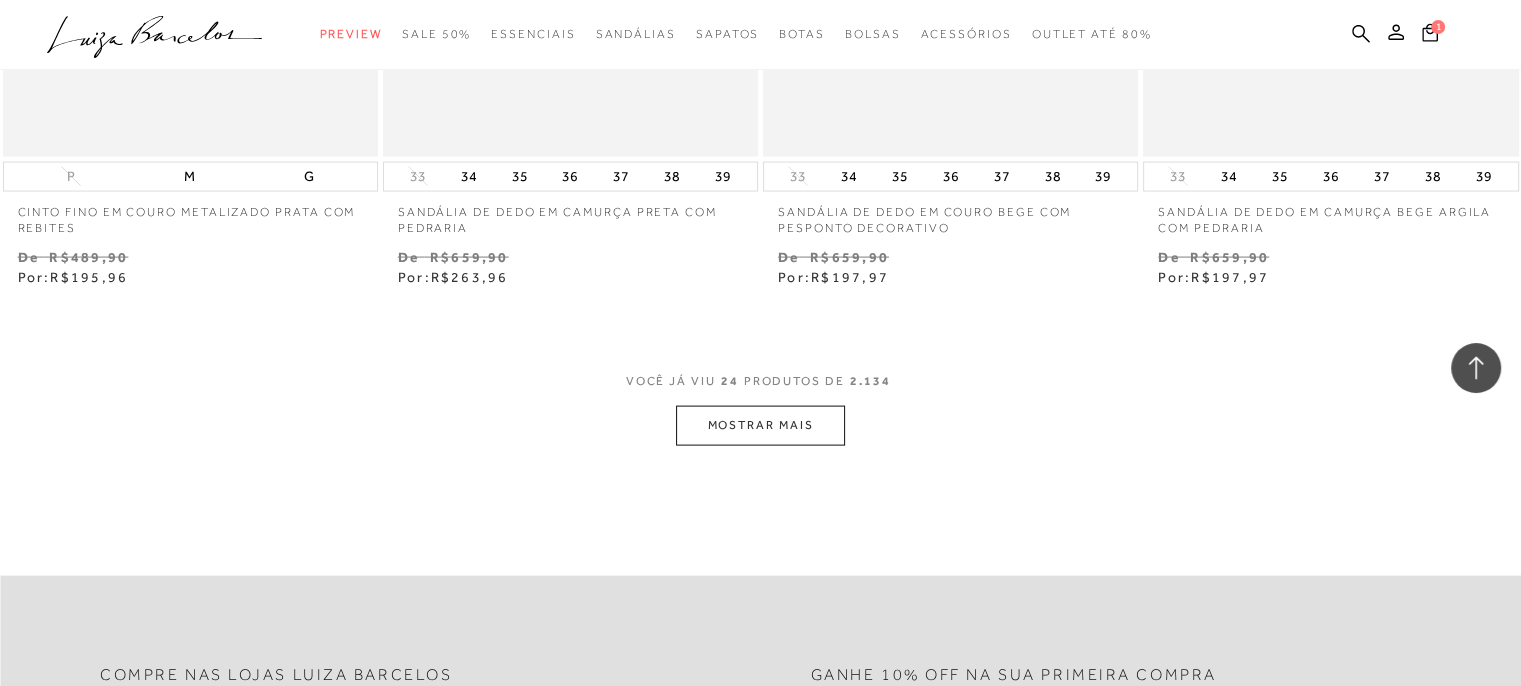 type 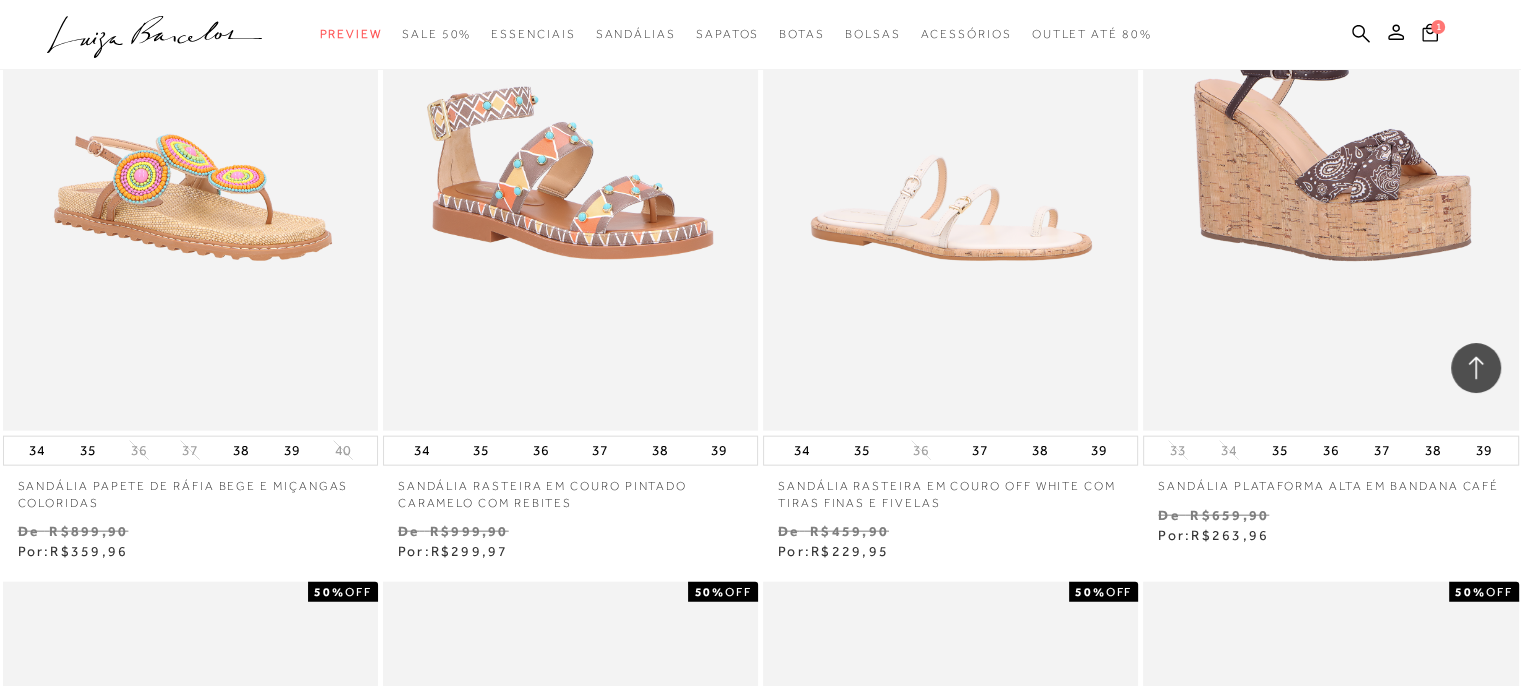 scroll, scrollTop: 4596, scrollLeft: 0, axis: vertical 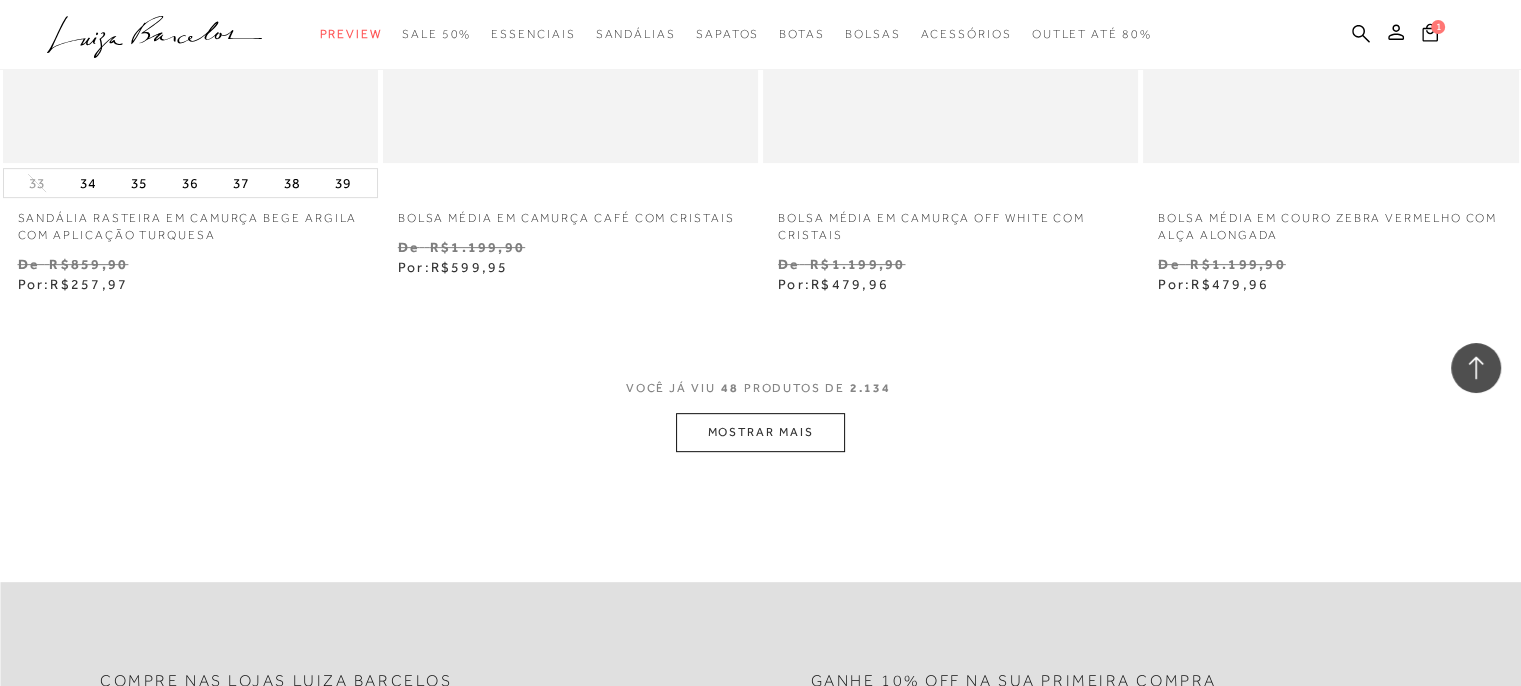 click on "MOSTRAR MAIS" at bounding box center [760, 432] 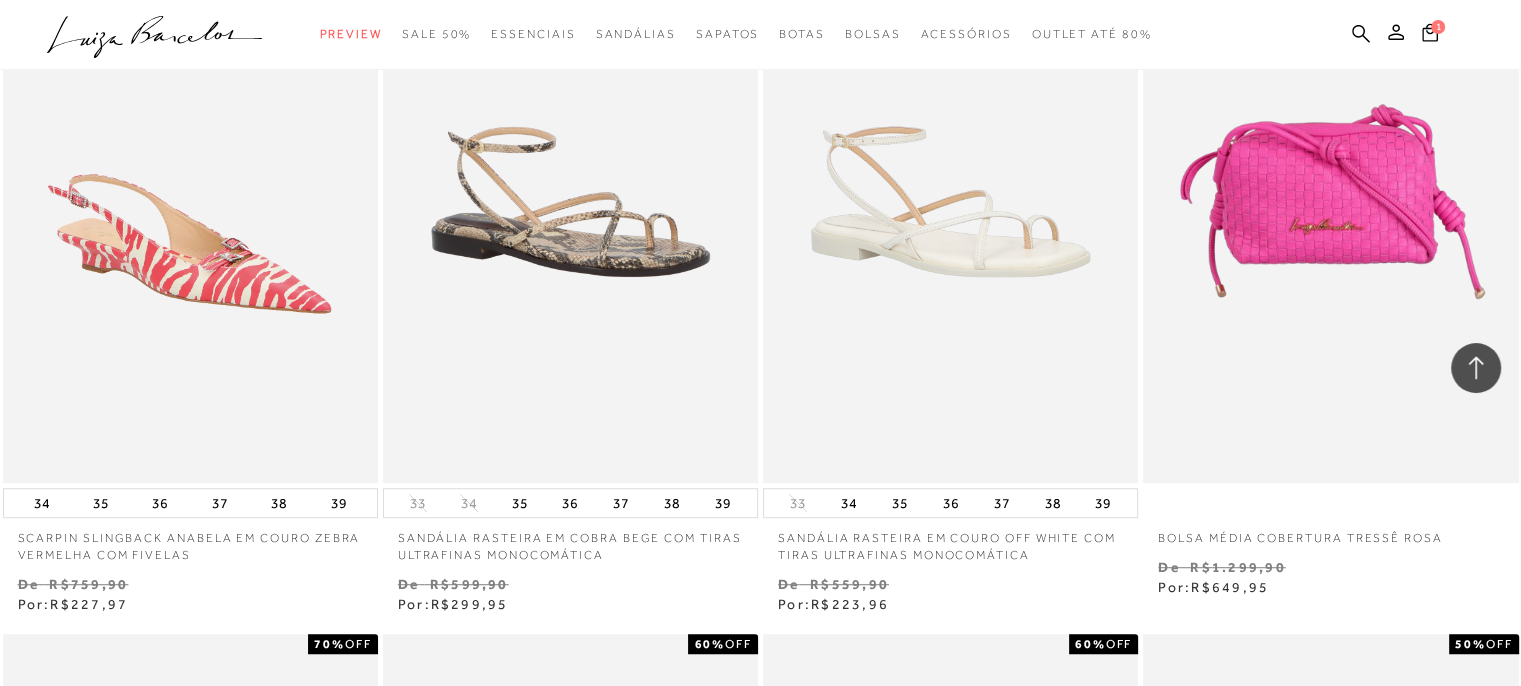 scroll, scrollTop: 8822, scrollLeft: 0, axis: vertical 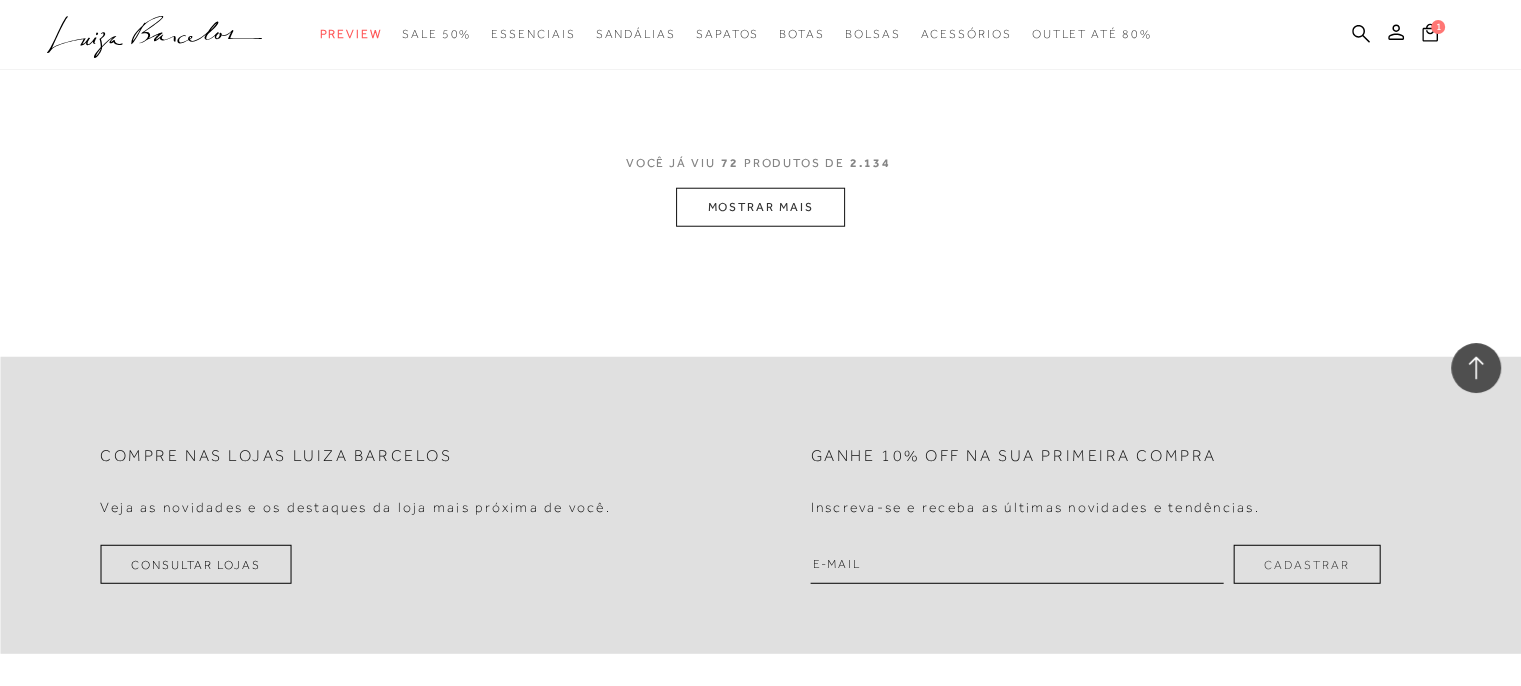 click on "MOSTRAR MAIS" at bounding box center [760, 207] 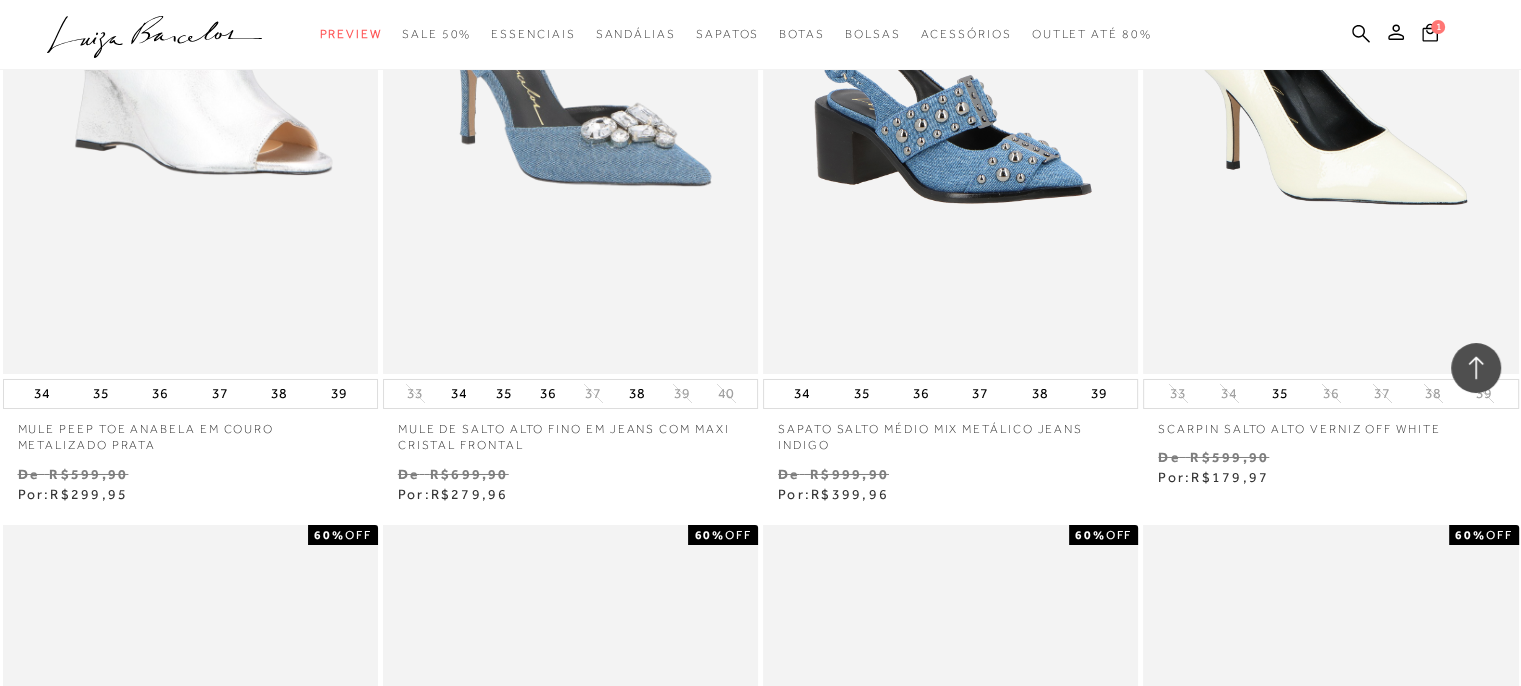 scroll, scrollTop: 14700, scrollLeft: 0, axis: vertical 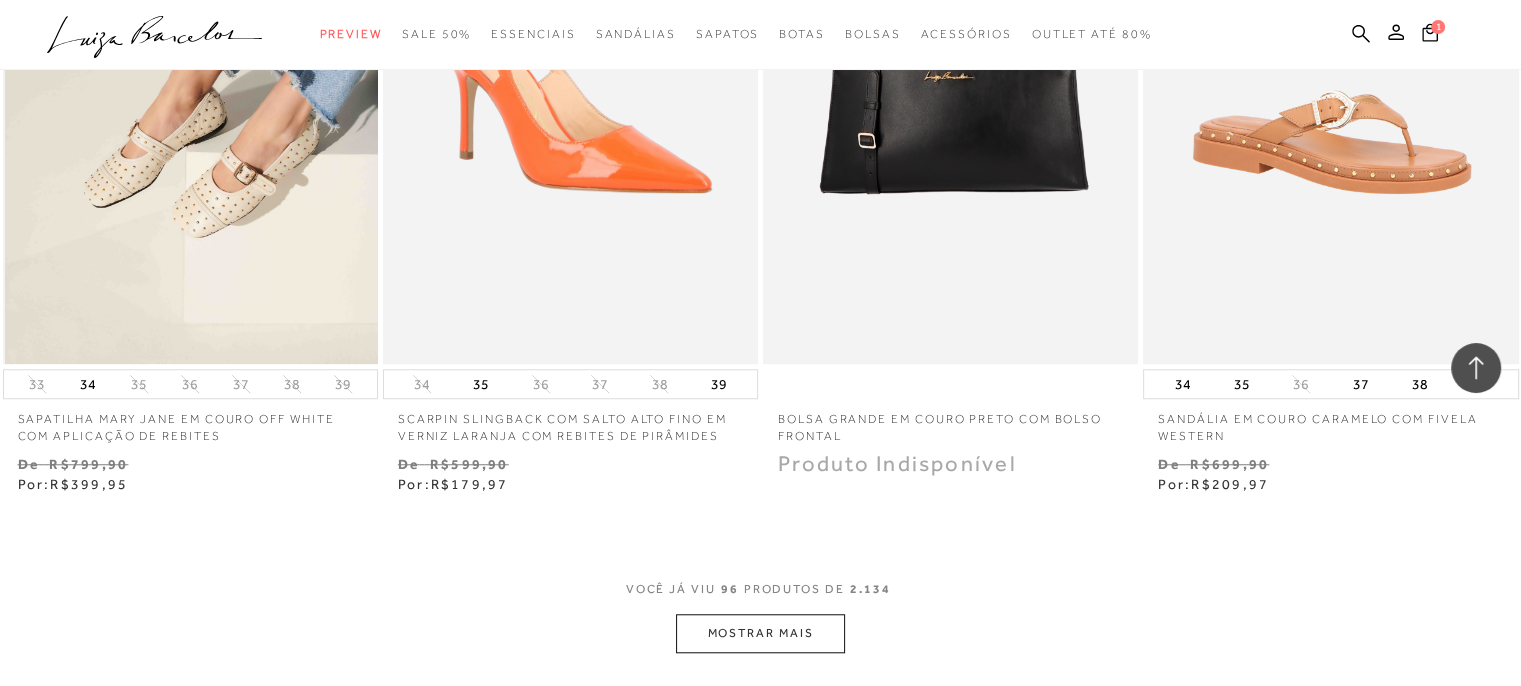 click at bounding box center (191, 82) 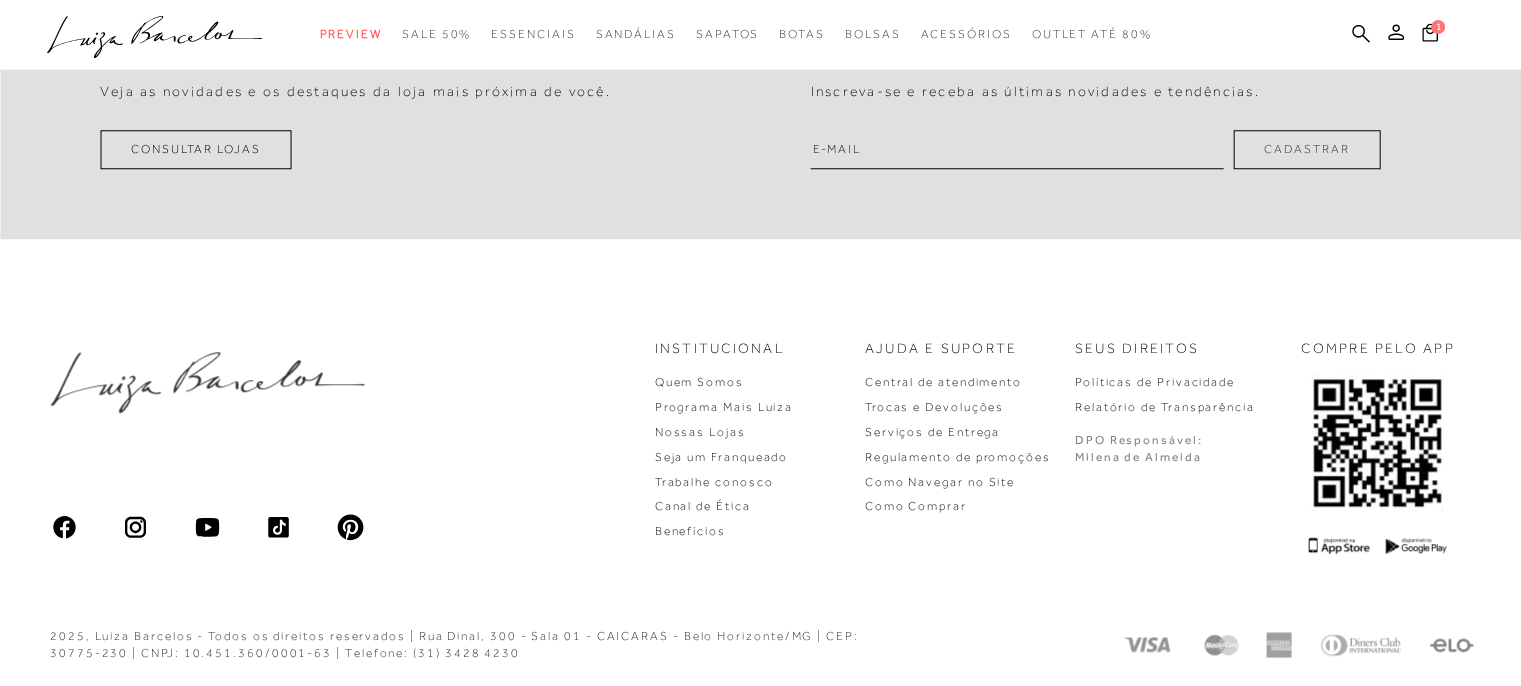 scroll, scrollTop: 0, scrollLeft: 0, axis: both 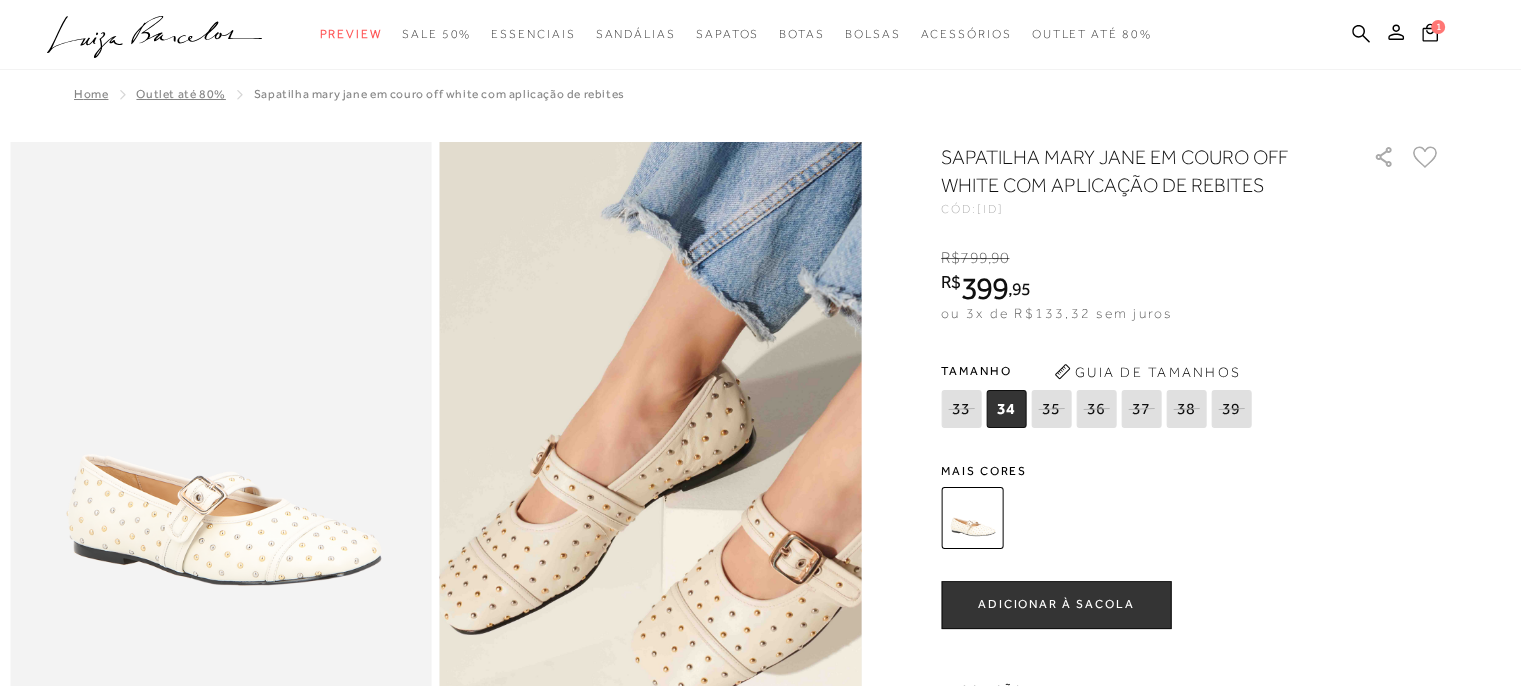 click at bounding box center [674, 353] 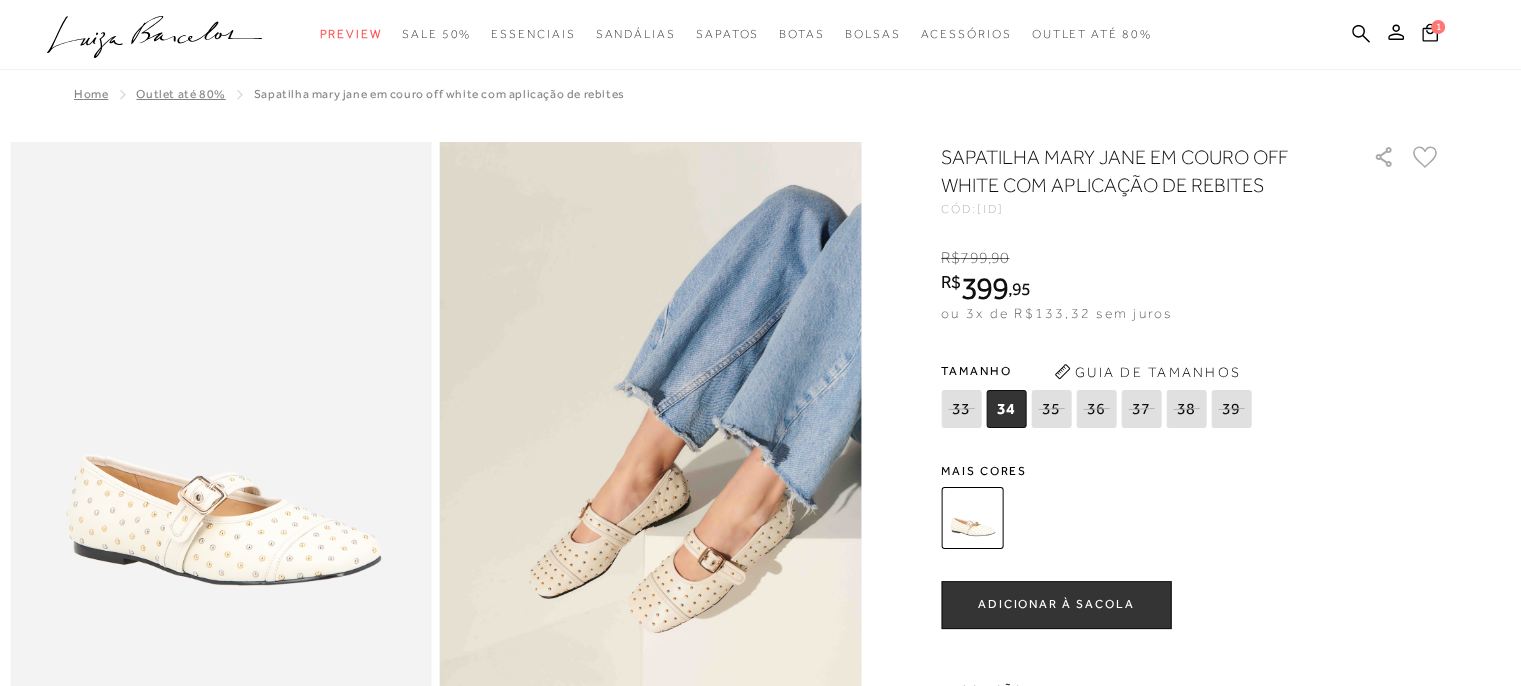 scroll, scrollTop: 2514, scrollLeft: 0, axis: vertical 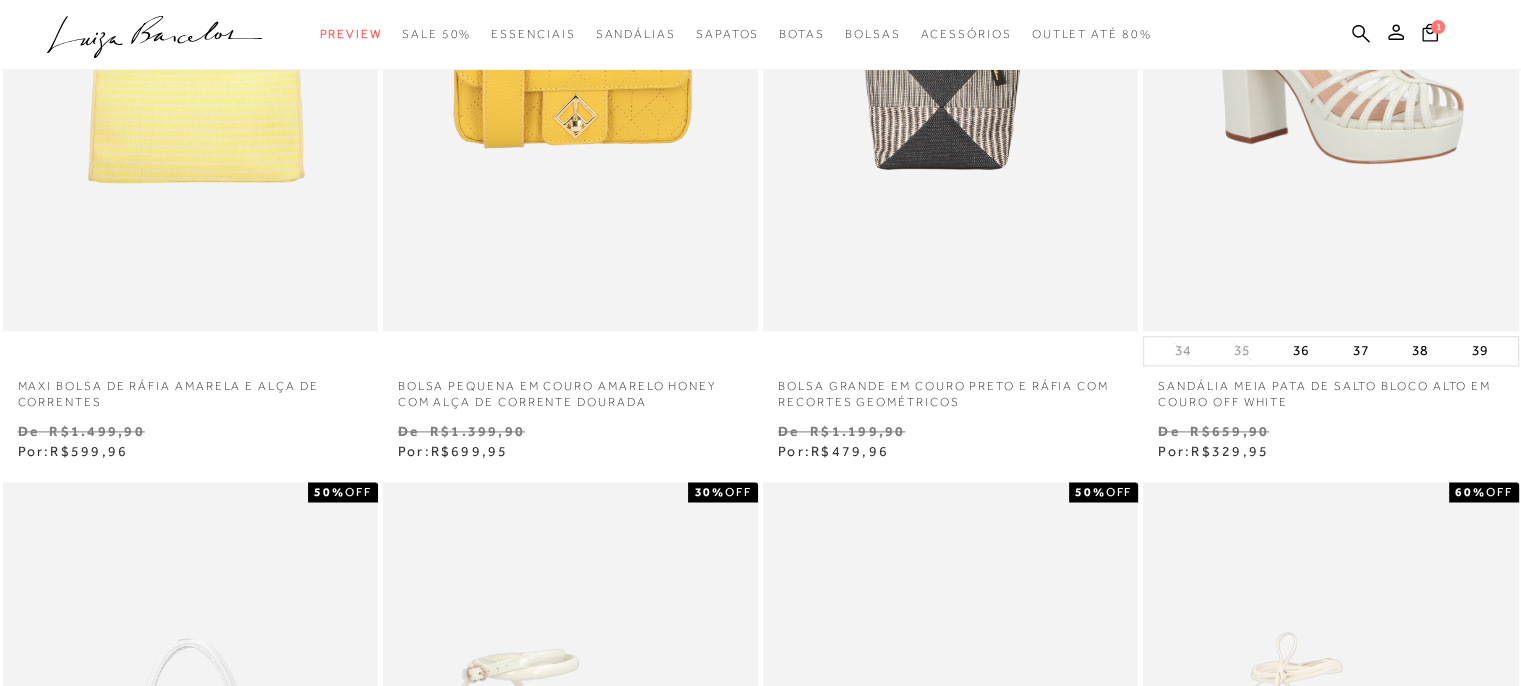type 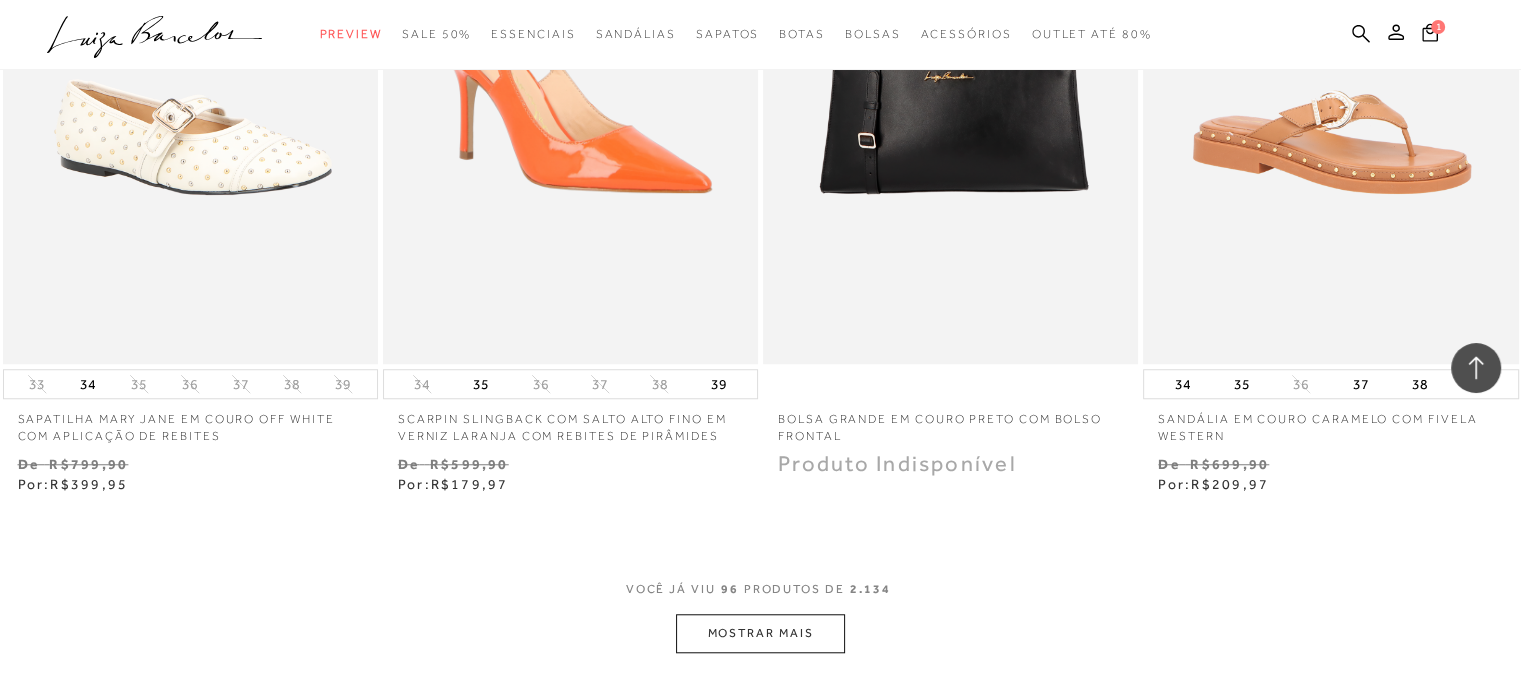 click on "MOSTRAR MAIS" at bounding box center (760, 633) 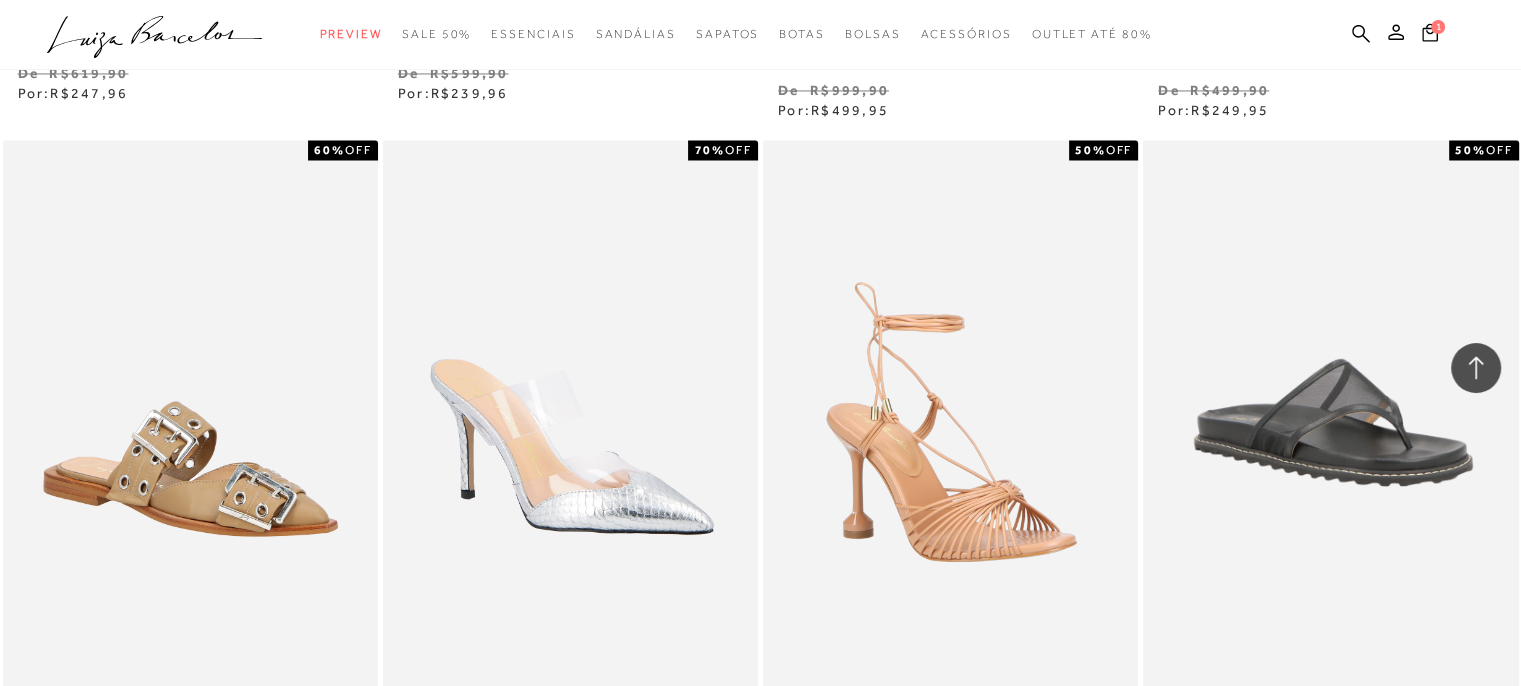 scroll, scrollTop: 18620, scrollLeft: 0, axis: vertical 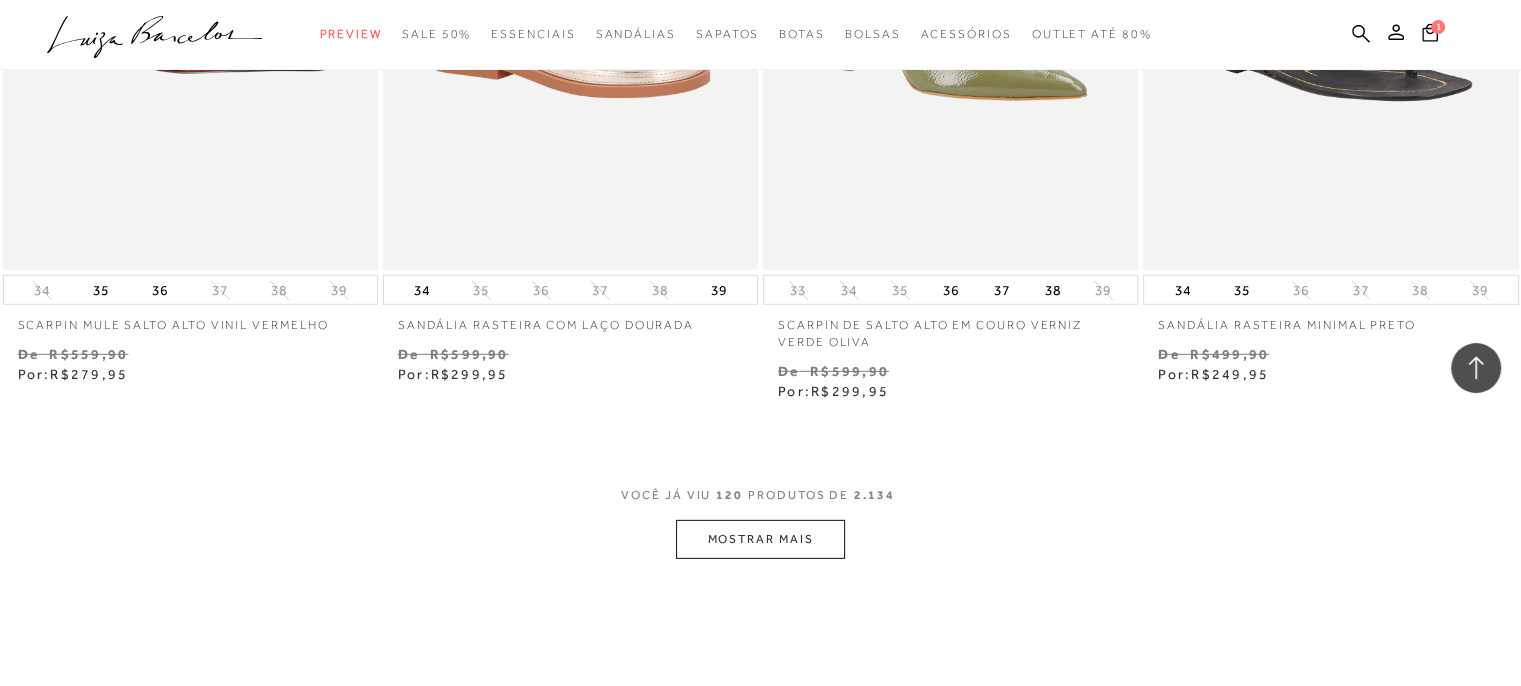 click on "MOSTRAR MAIS" at bounding box center (760, 539) 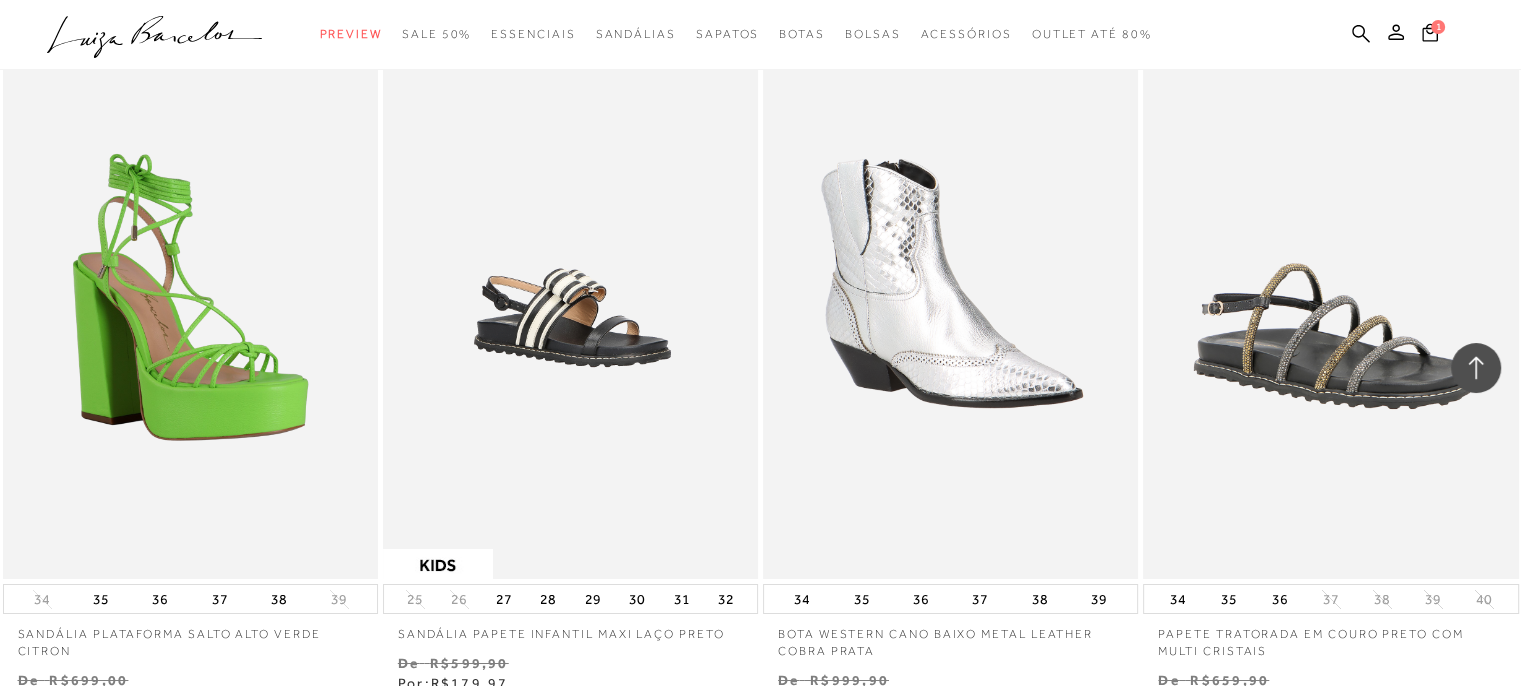 scroll, scrollTop: 22324, scrollLeft: 0, axis: vertical 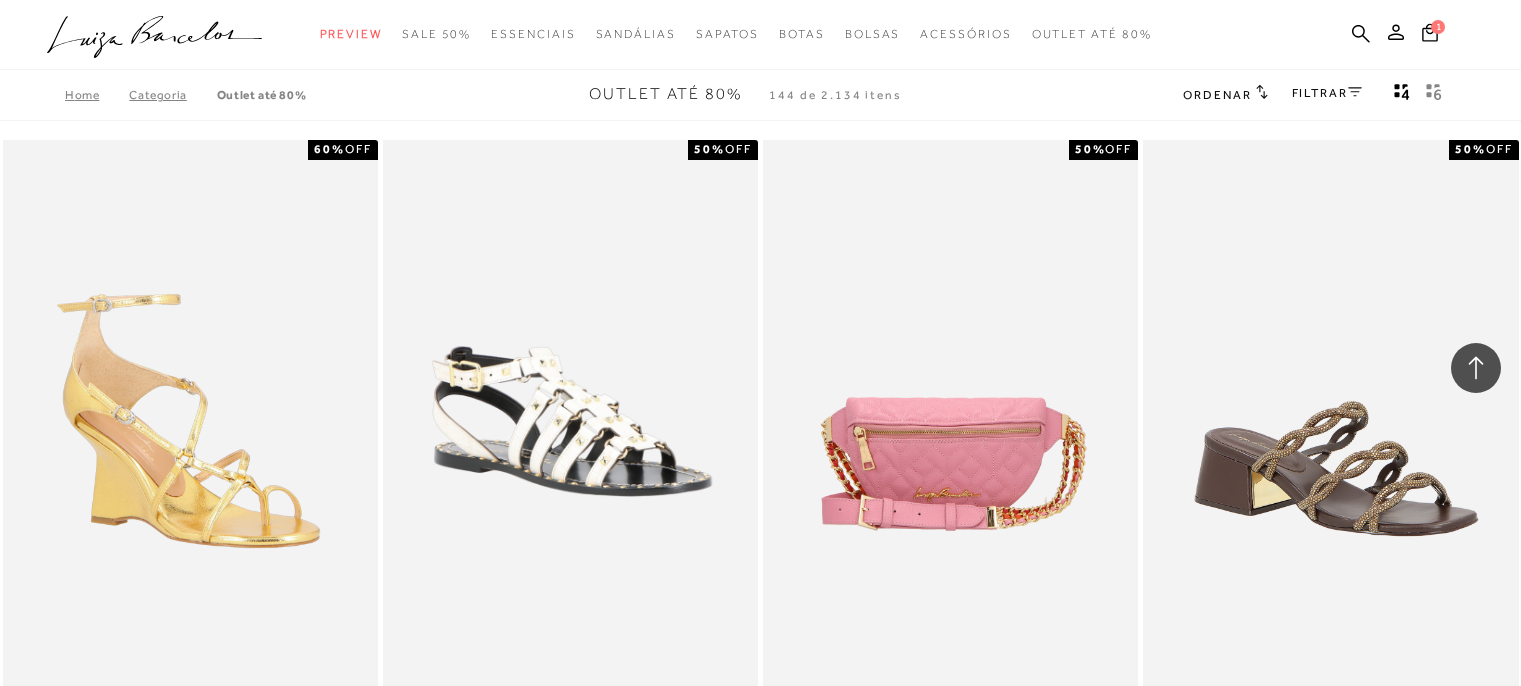 type 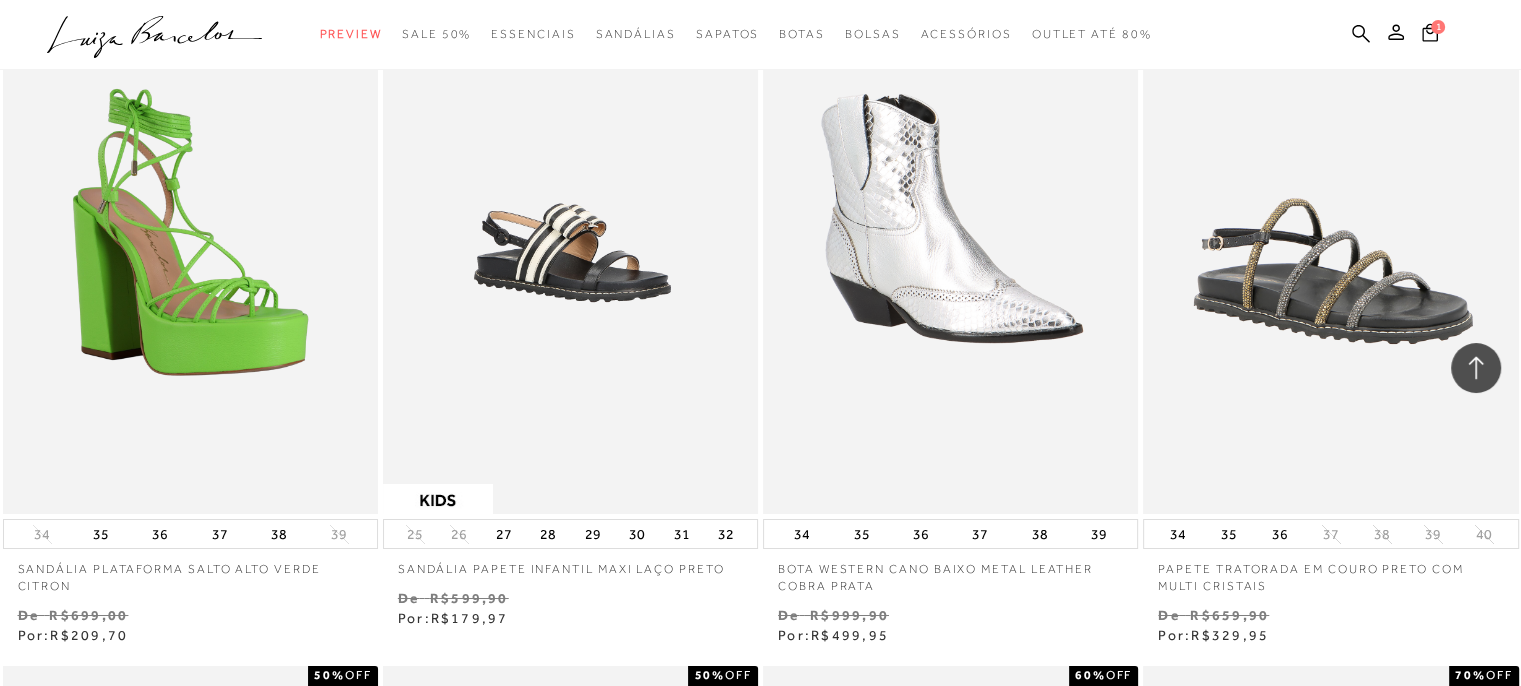 scroll, scrollTop: 22324, scrollLeft: 0, axis: vertical 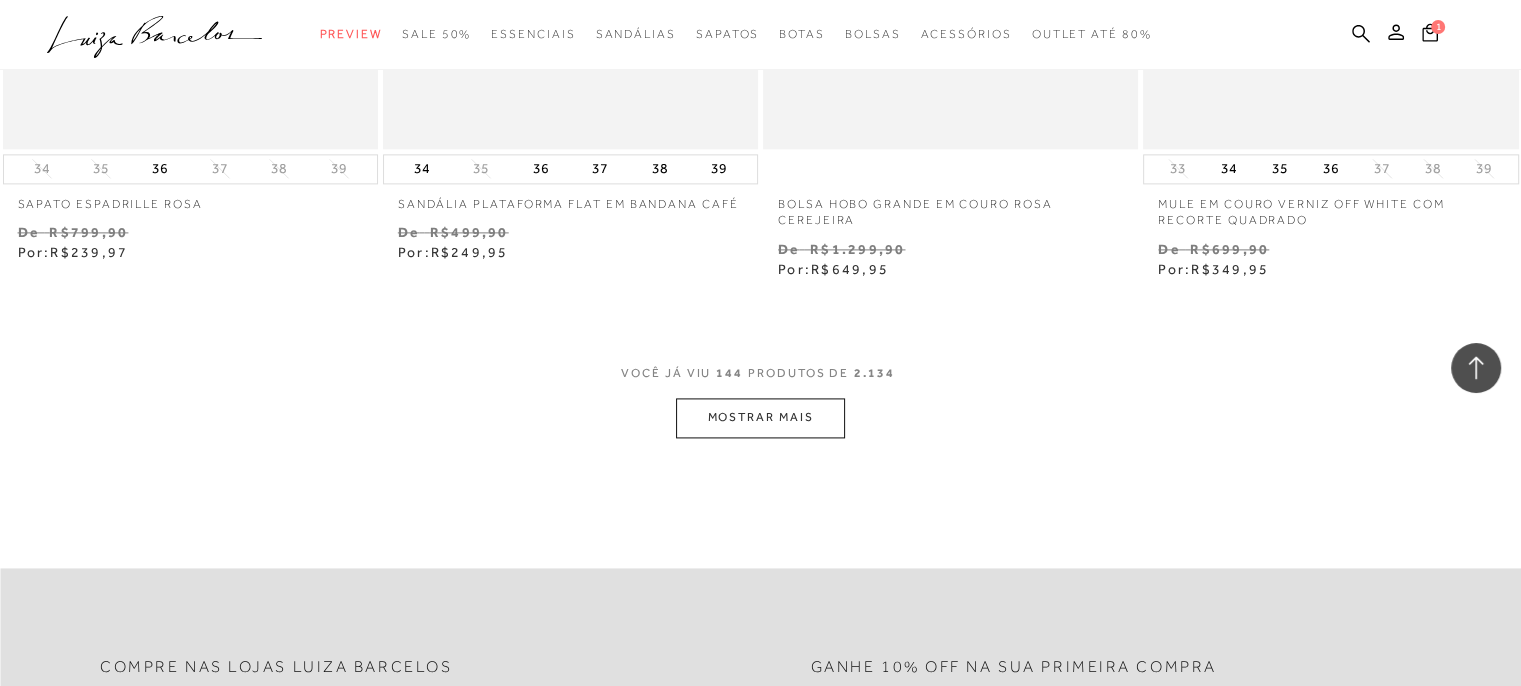 click on "MOSTRAR MAIS" at bounding box center (760, 417) 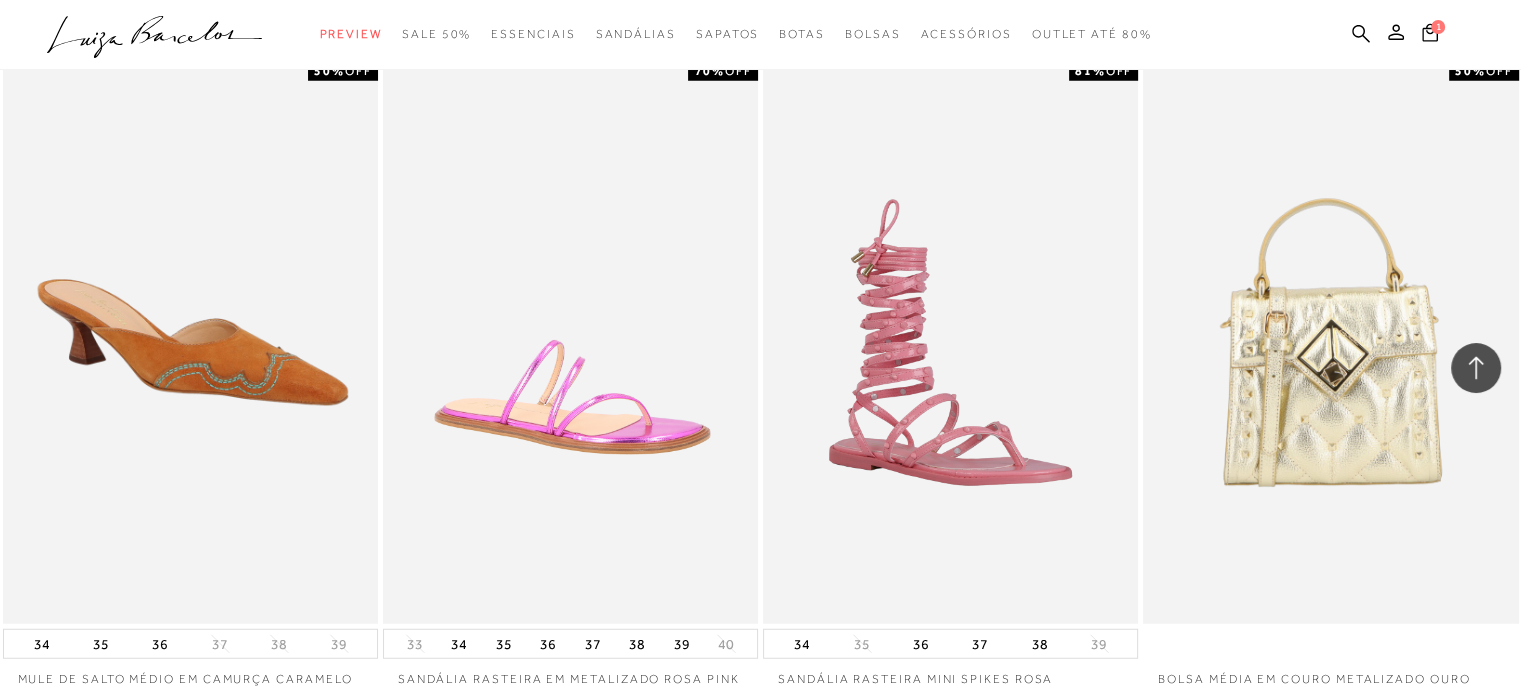 scroll, scrollTop: 27965, scrollLeft: 0, axis: vertical 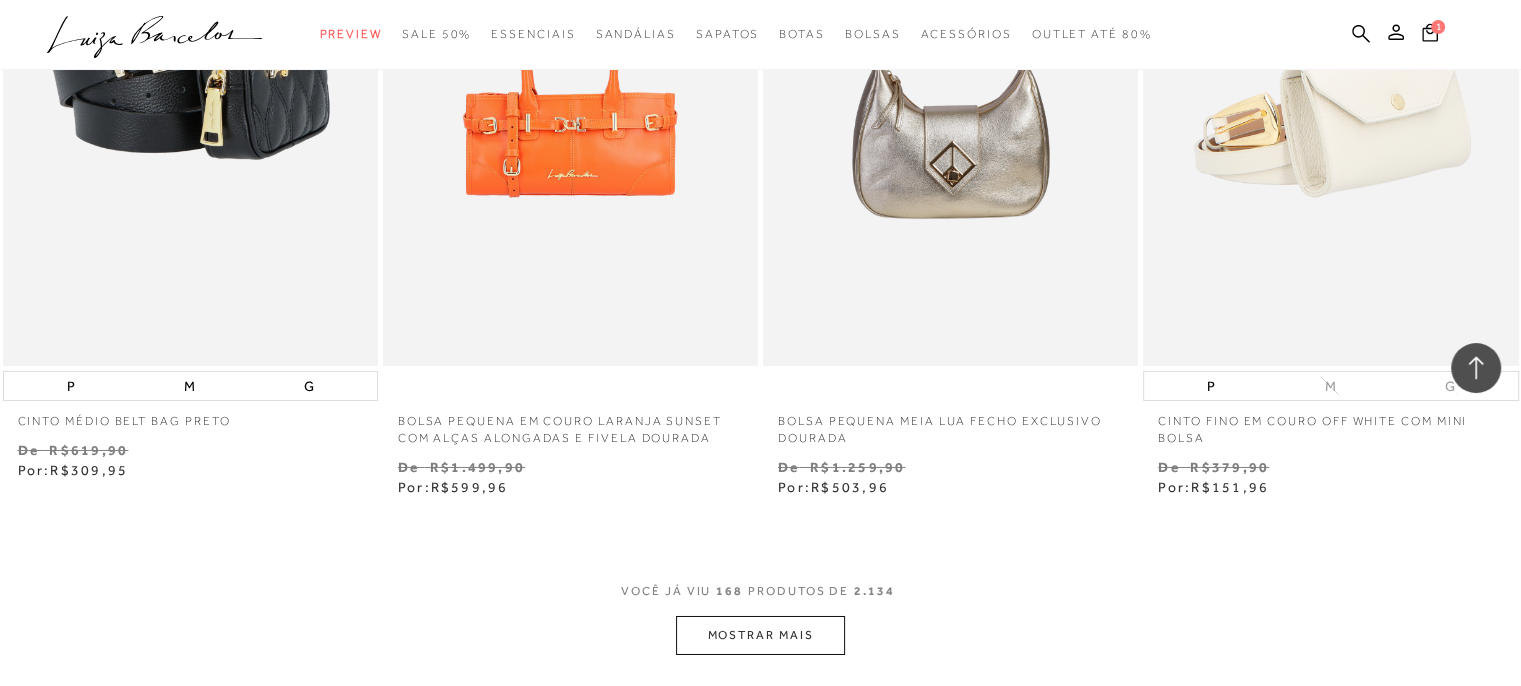 click on "MOSTRAR MAIS" at bounding box center [760, 635] 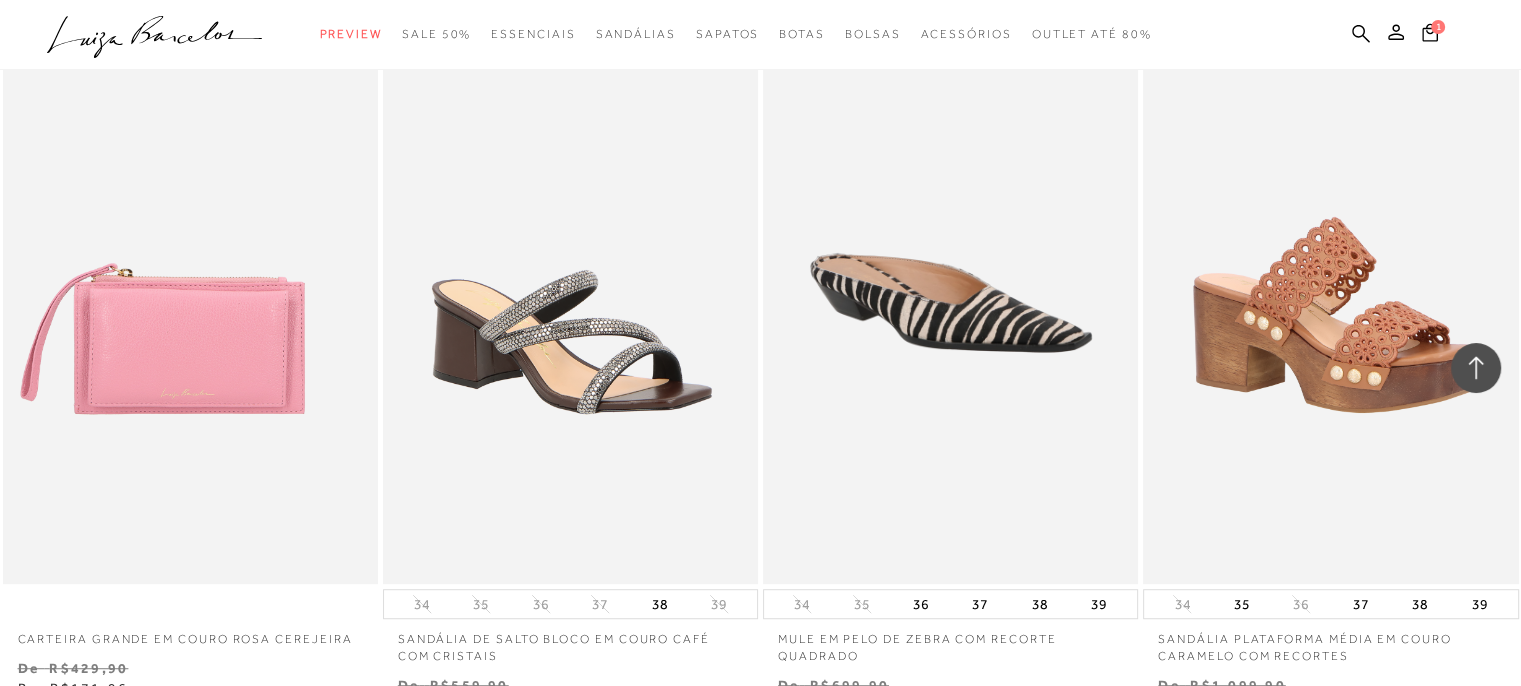 scroll, scrollTop: 31888, scrollLeft: 0, axis: vertical 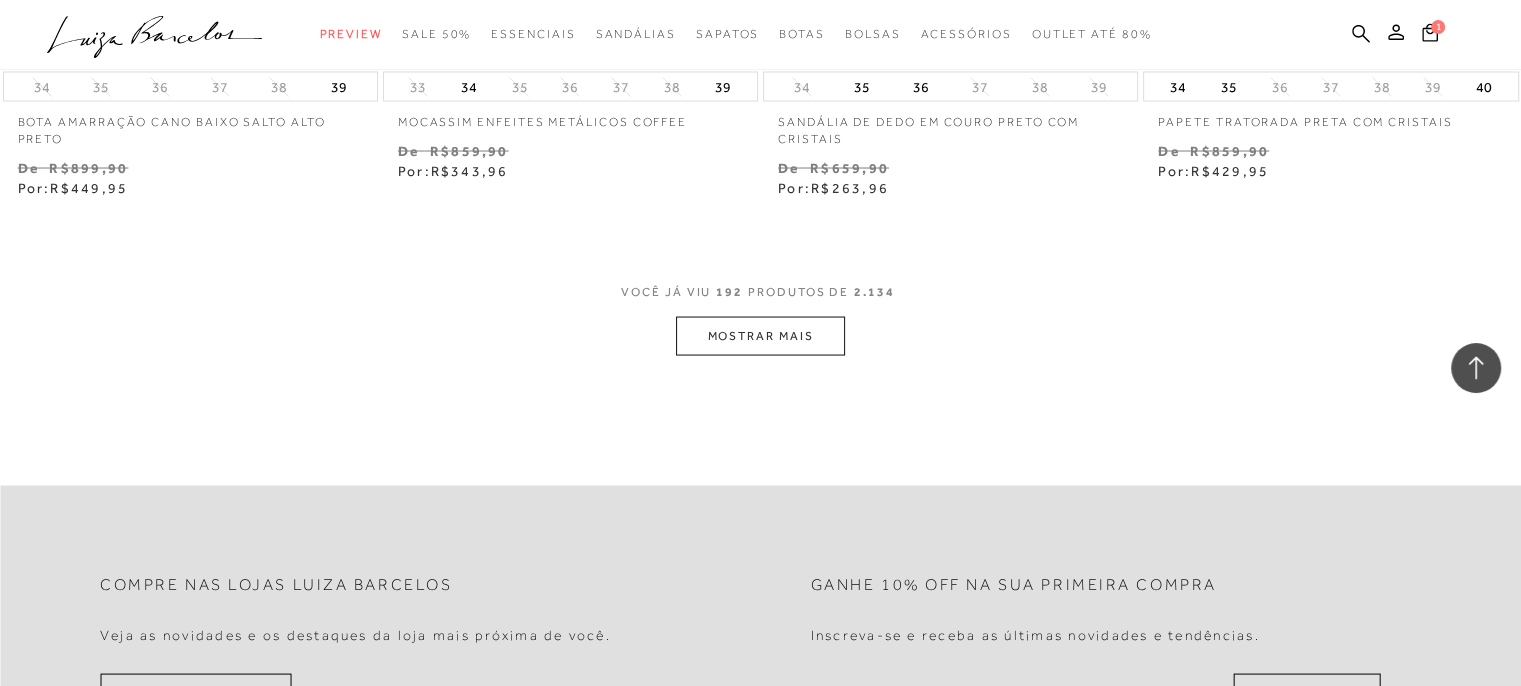 click on "MOSTRAR MAIS" at bounding box center (760, 335) 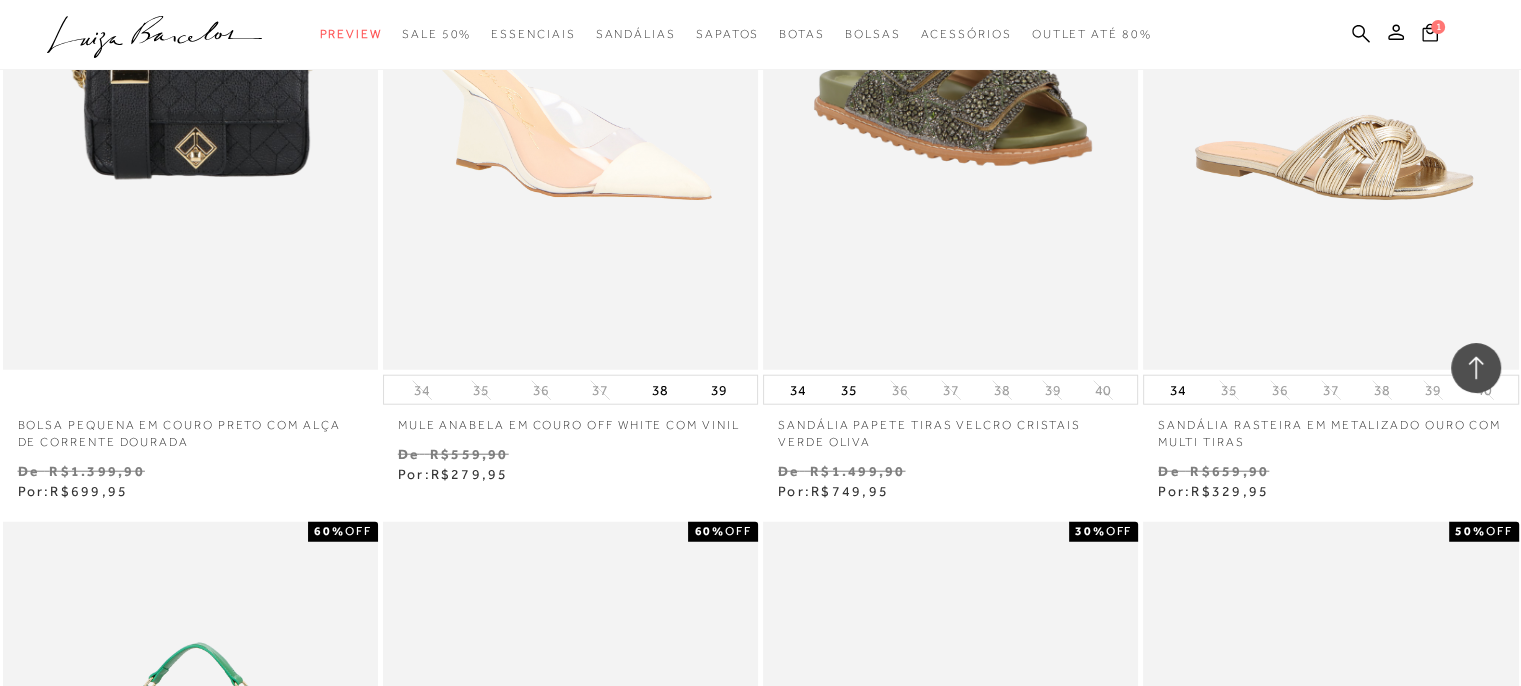 scroll, scrollTop: 35370, scrollLeft: 0, axis: vertical 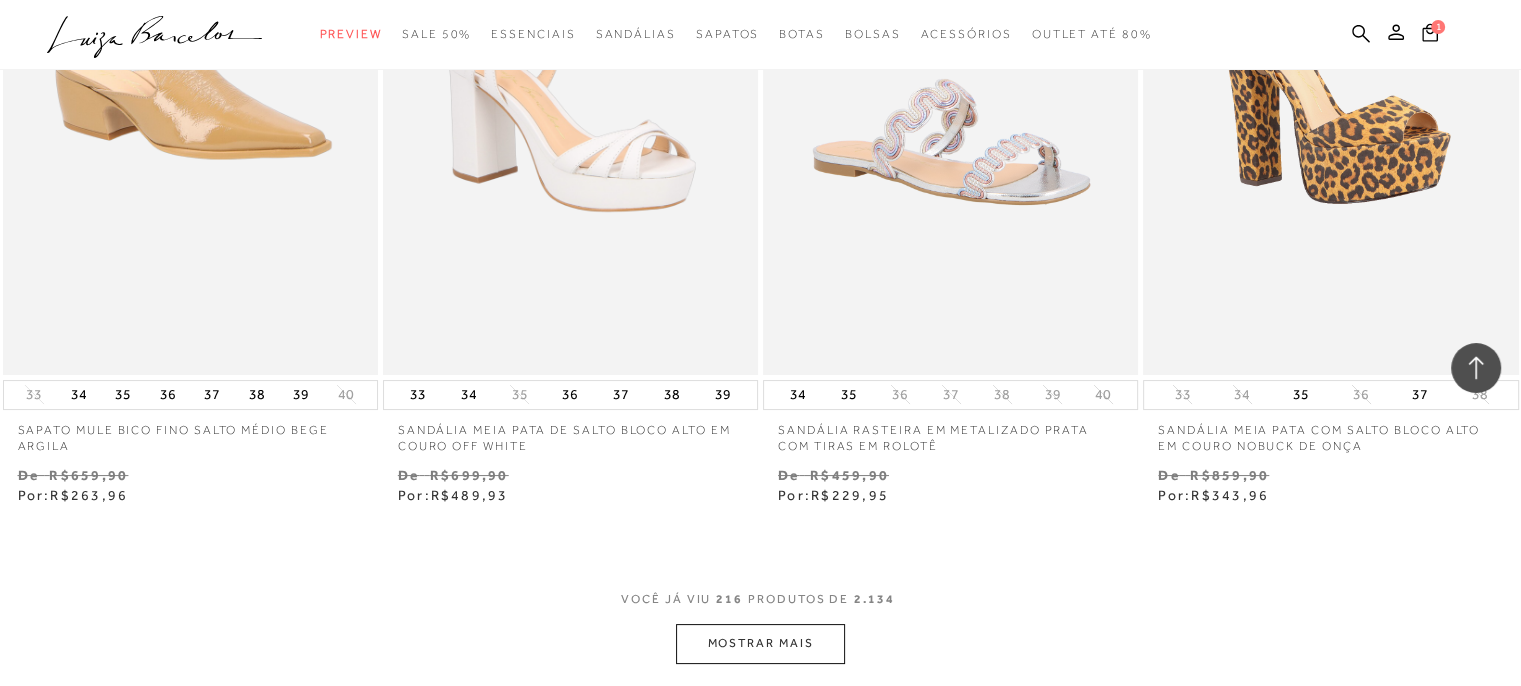 click on "MOSTRAR MAIS" at bounding box center [760, 643] 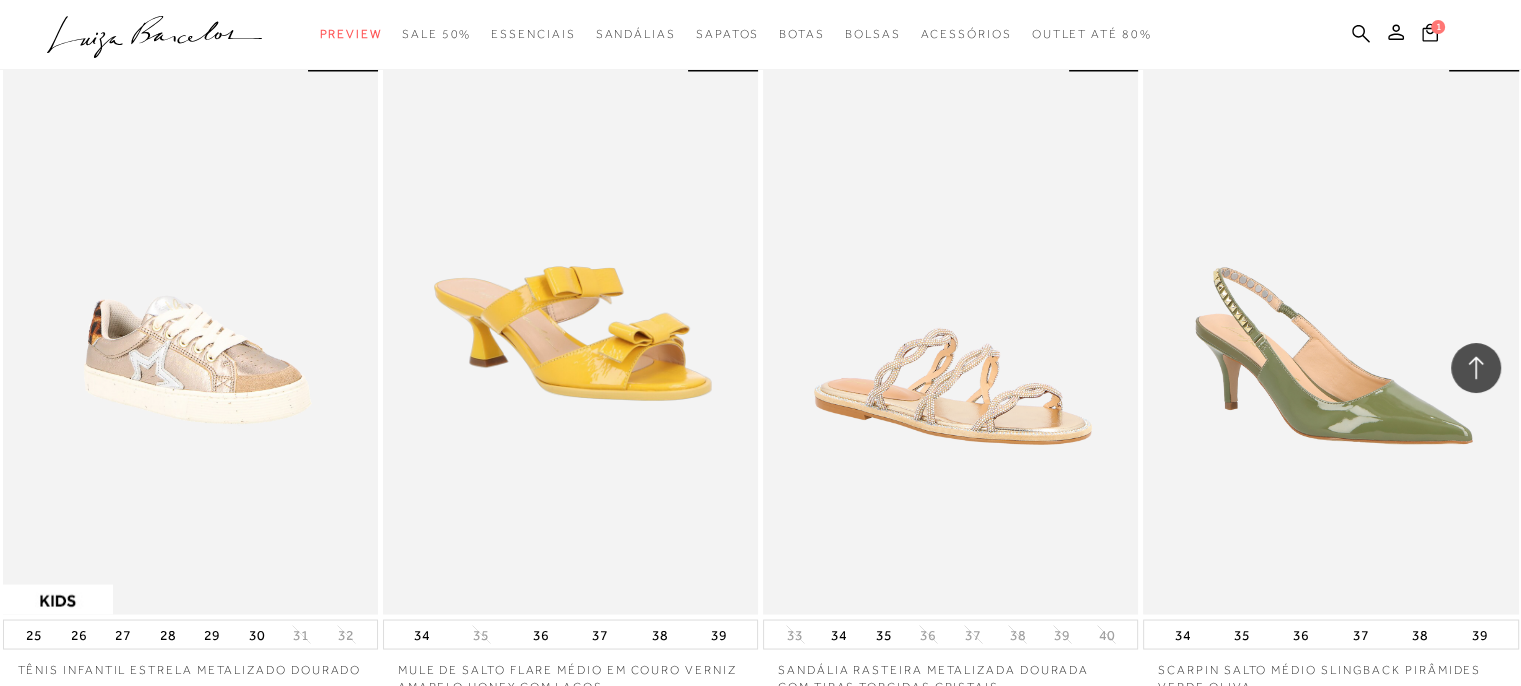 scroll, scrollTop: 41668, scrollLeft: 0, axis: vertical 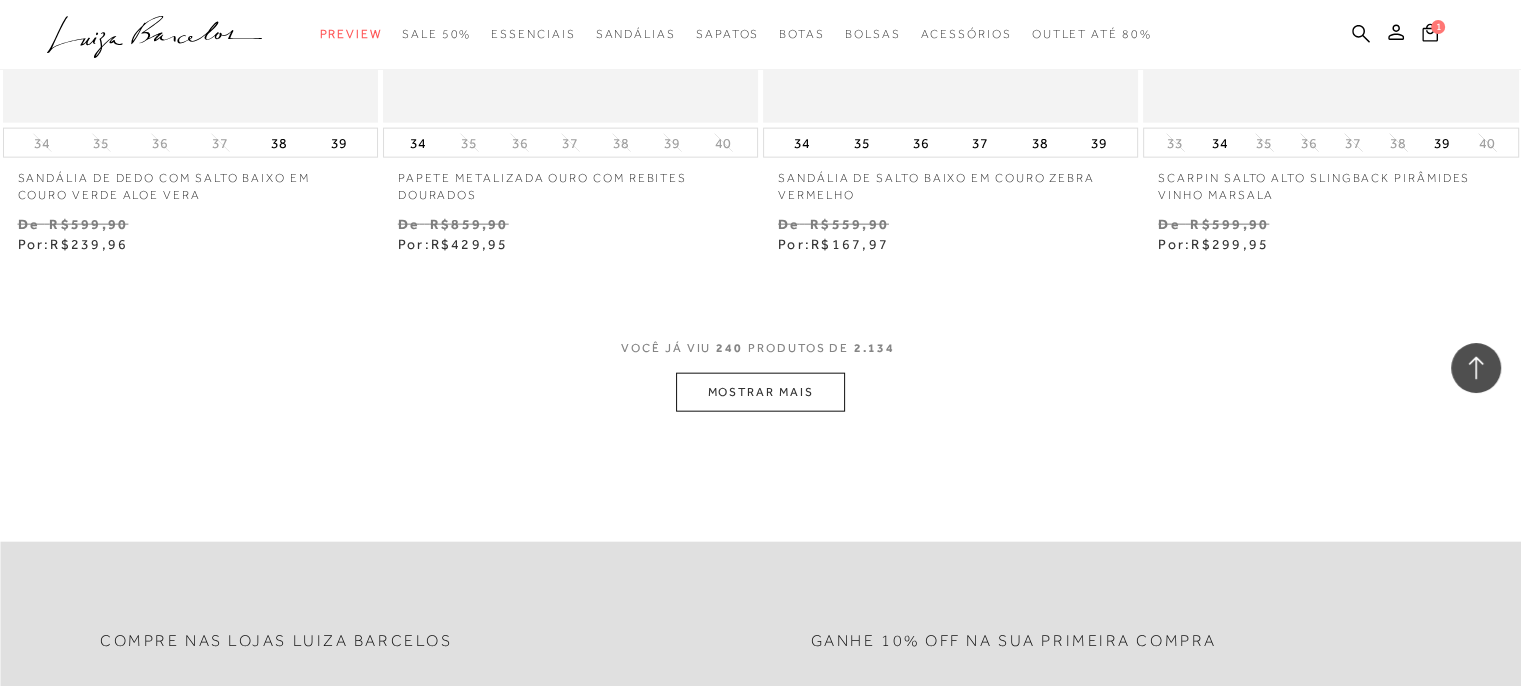 click on "MOSTRAR MAIS" at bounding box center [760, 392] 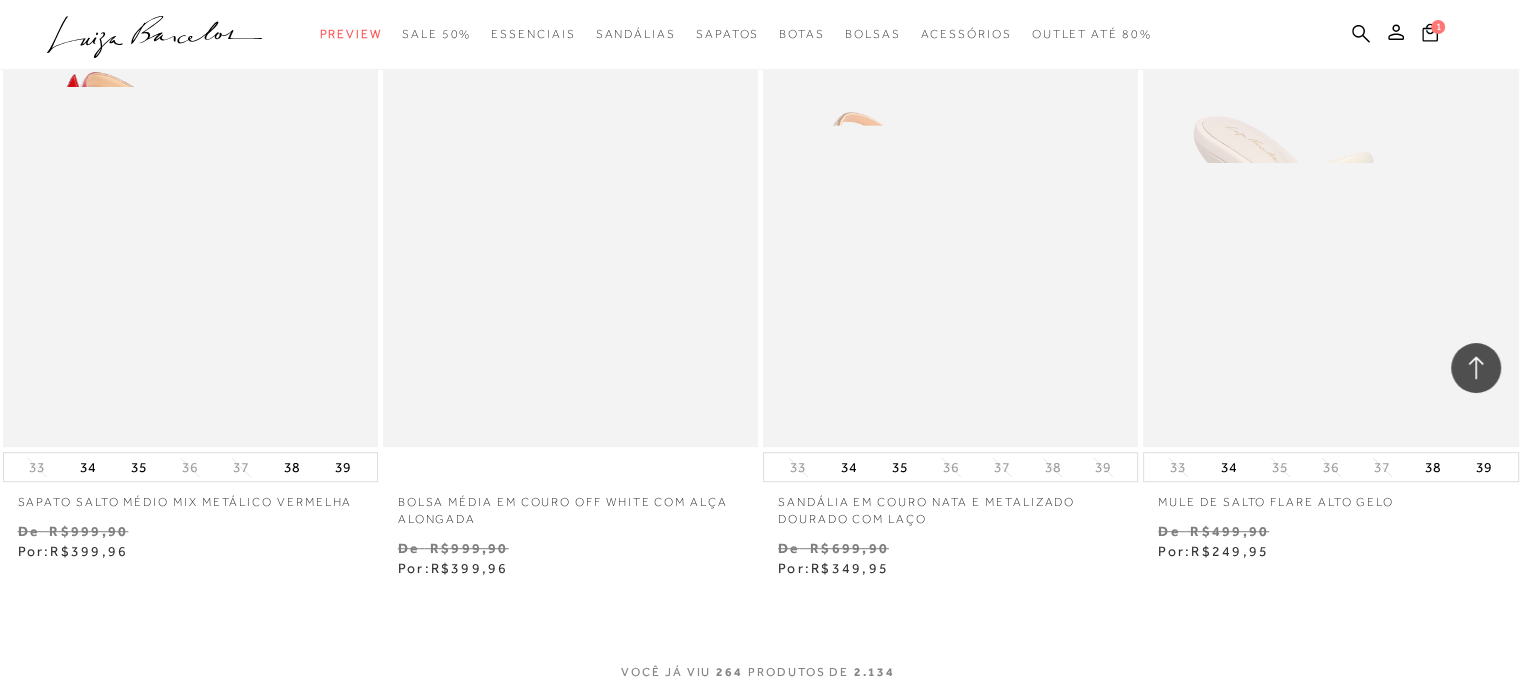 scroll, scrollTop: 46709, scrollLeft: 0, axis: vertical 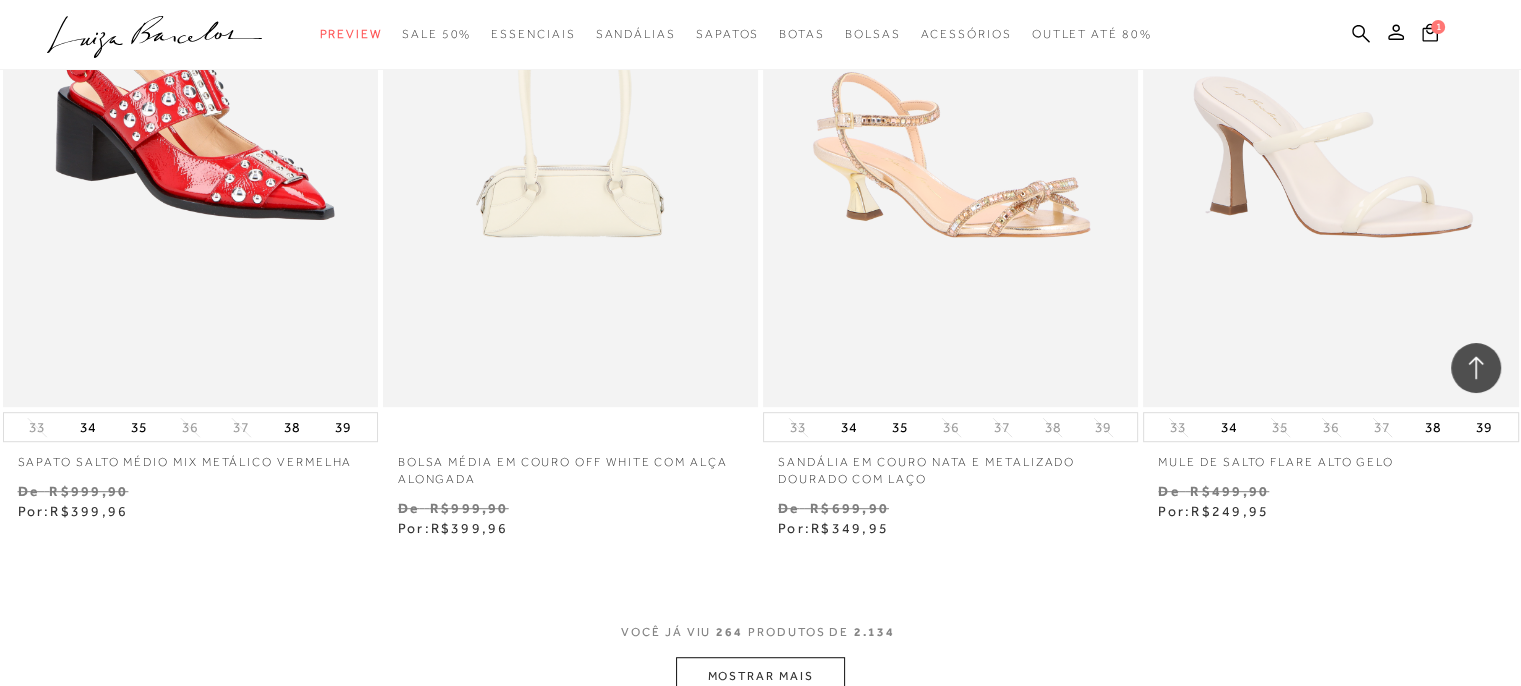click on "MOSTRAR MAIS" at bounding box center [760, 676] 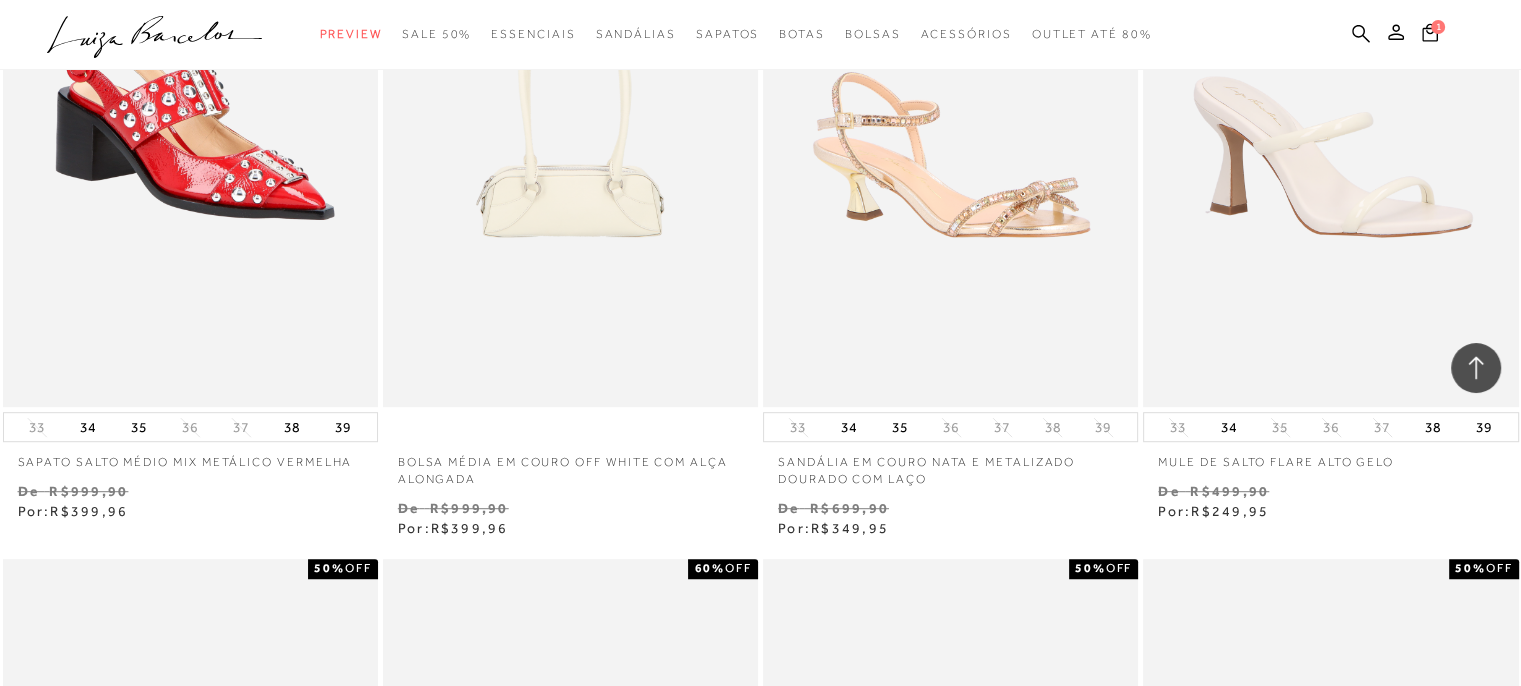 scroll, scrollTop: 47389, scrollLeft: 0, axis: vertical 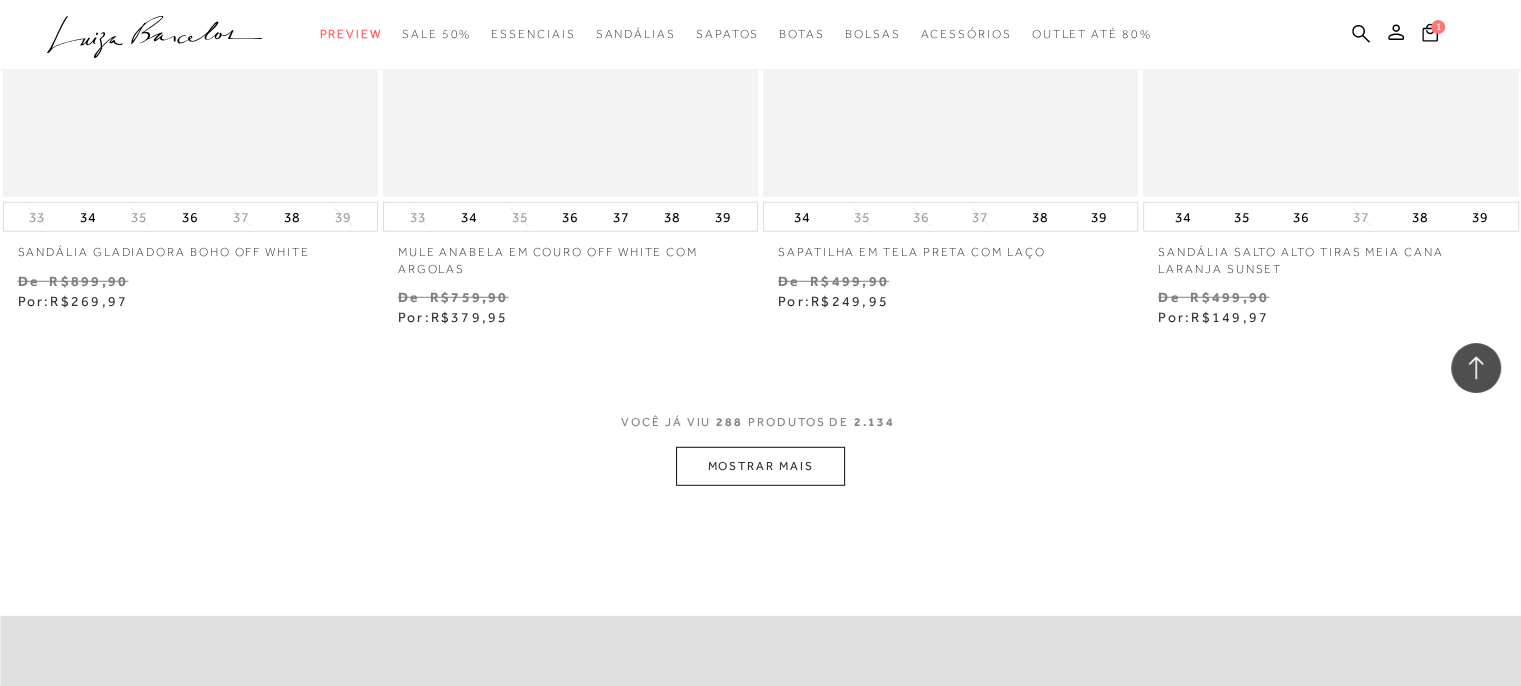 click on "MOSTRAR MAIS" at bounding box center (760, 466) 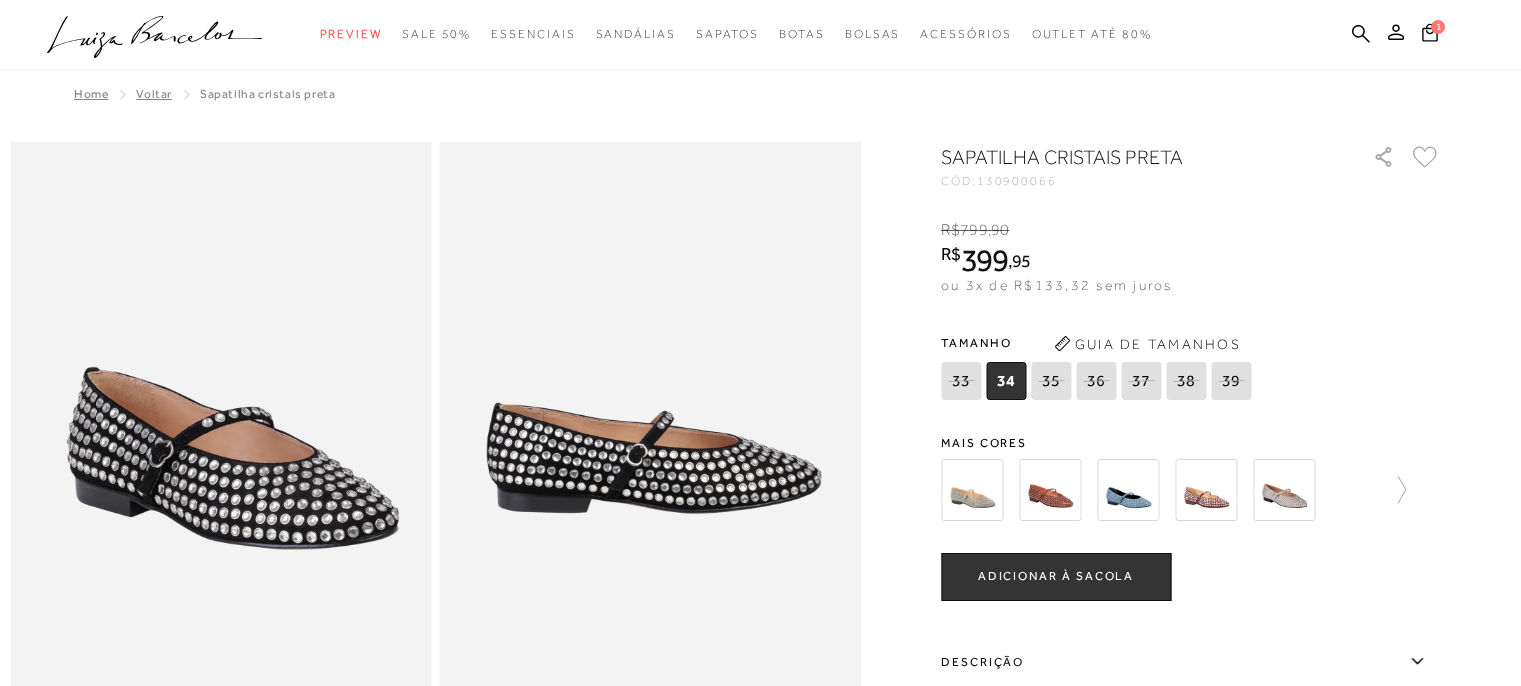 scroll, scrollTop: 0, scrollLeft: 0, axis: both 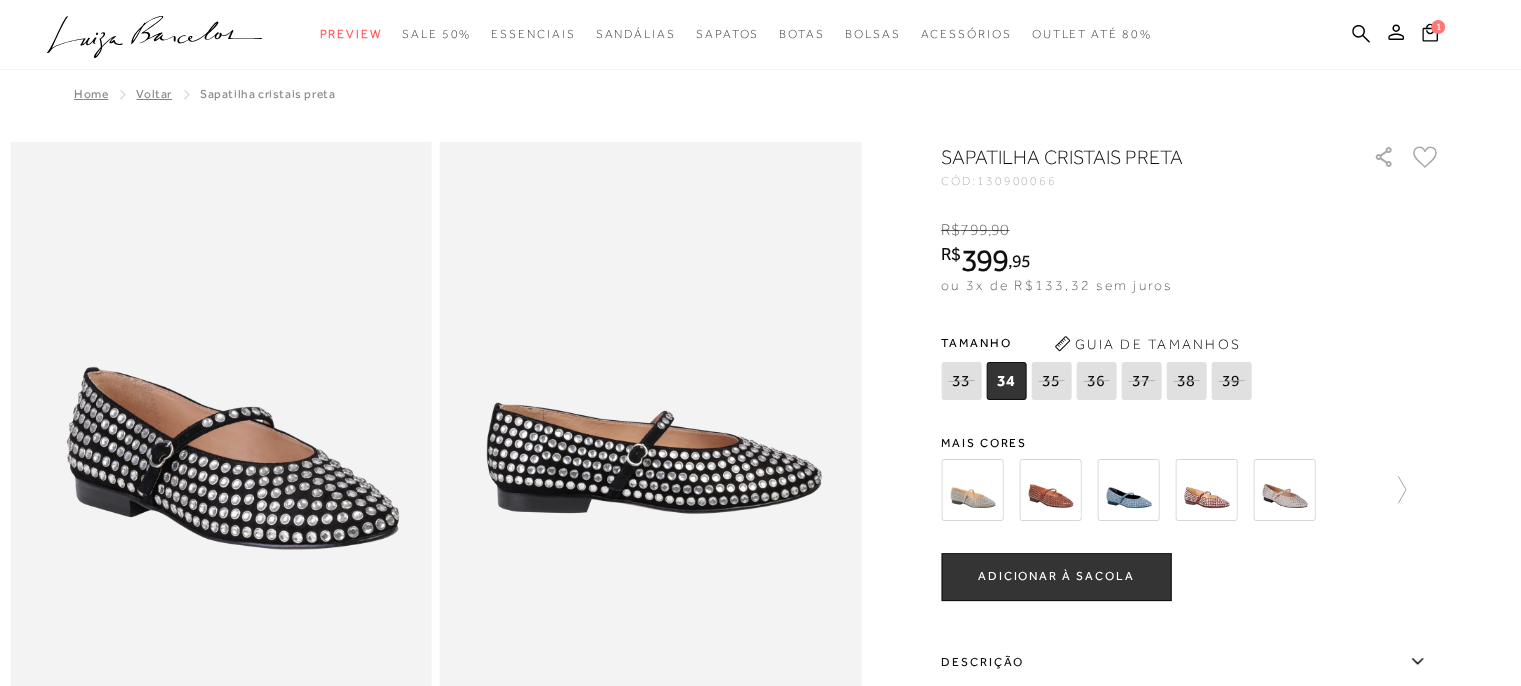 click at bounding box center [972, 490] 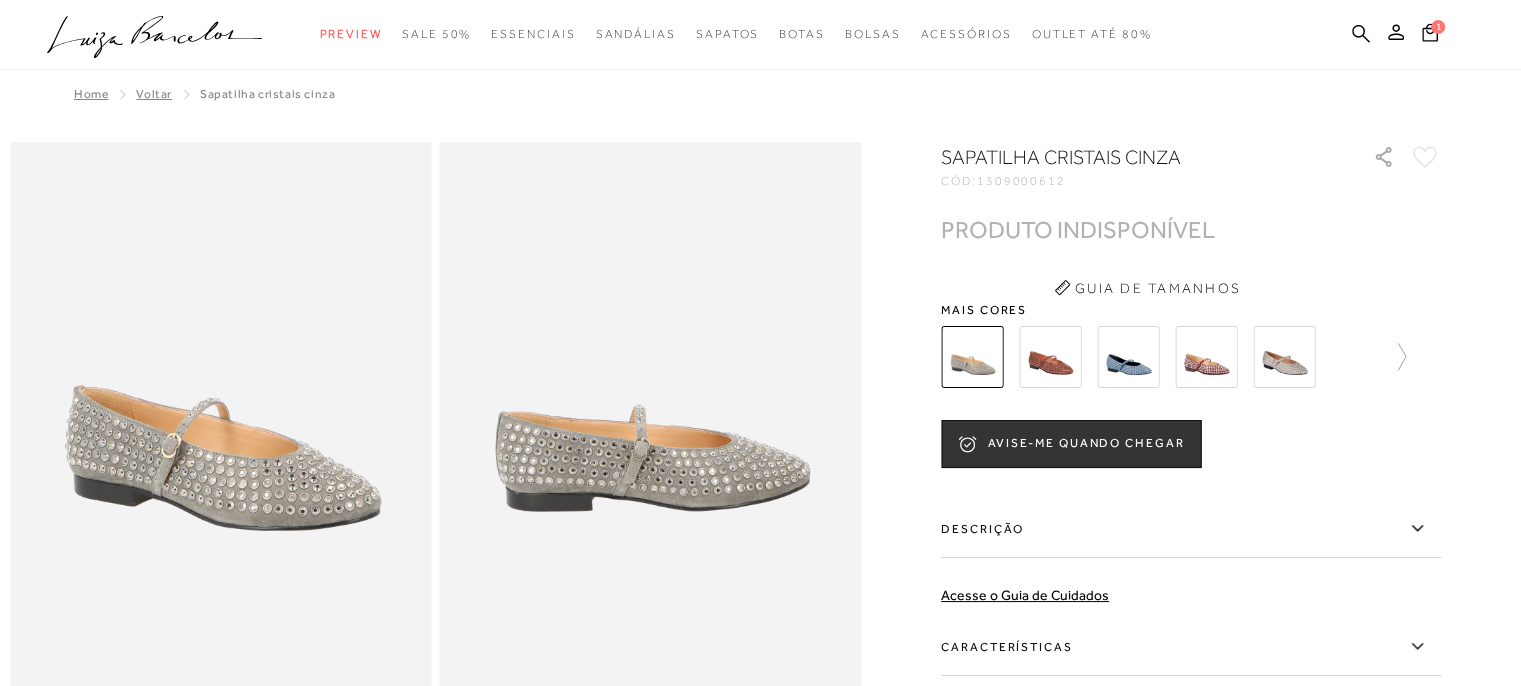 scroll, scrollTop: 0, scrollLeft: 0, axis: both 